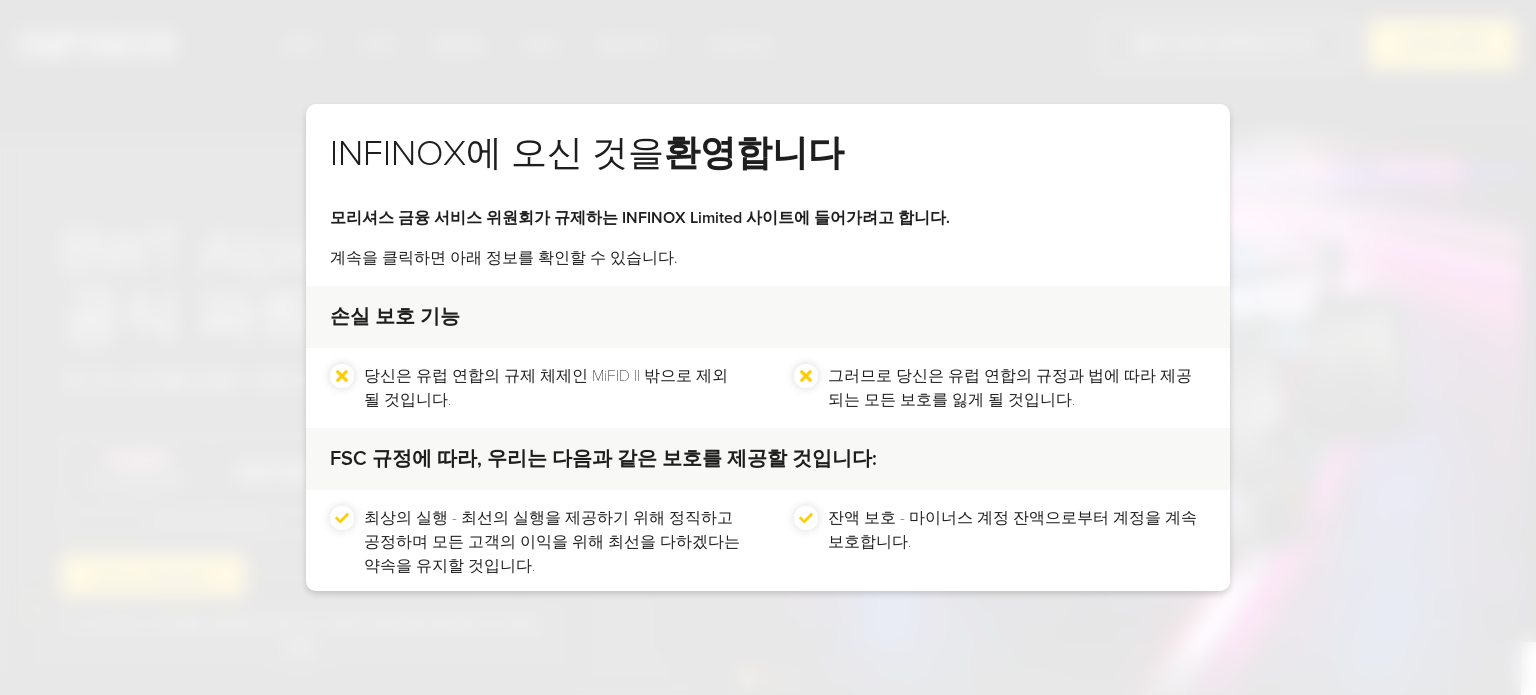 scroll, scrollTop: 400, scrollLeft: 0, axis: vertical 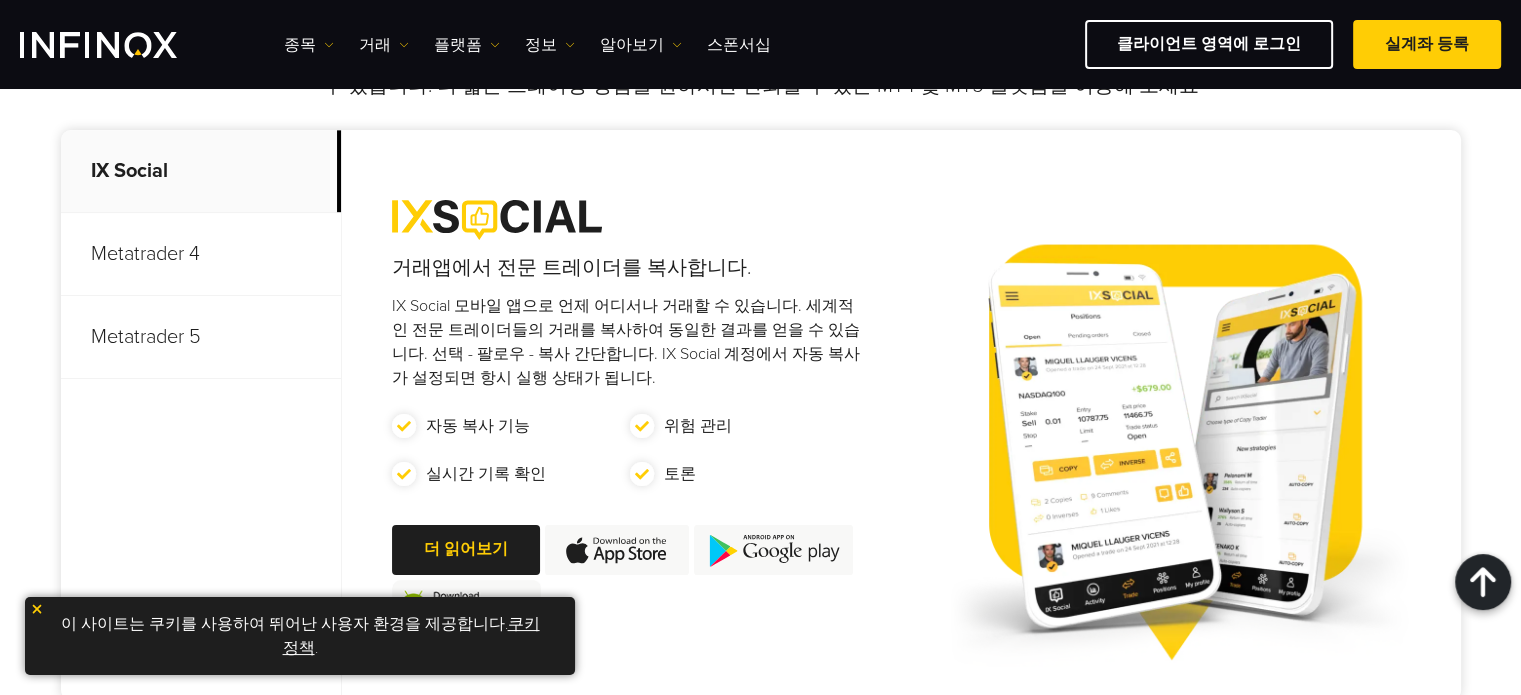click on "Metatrader 4" at bounding box center (201, 254) 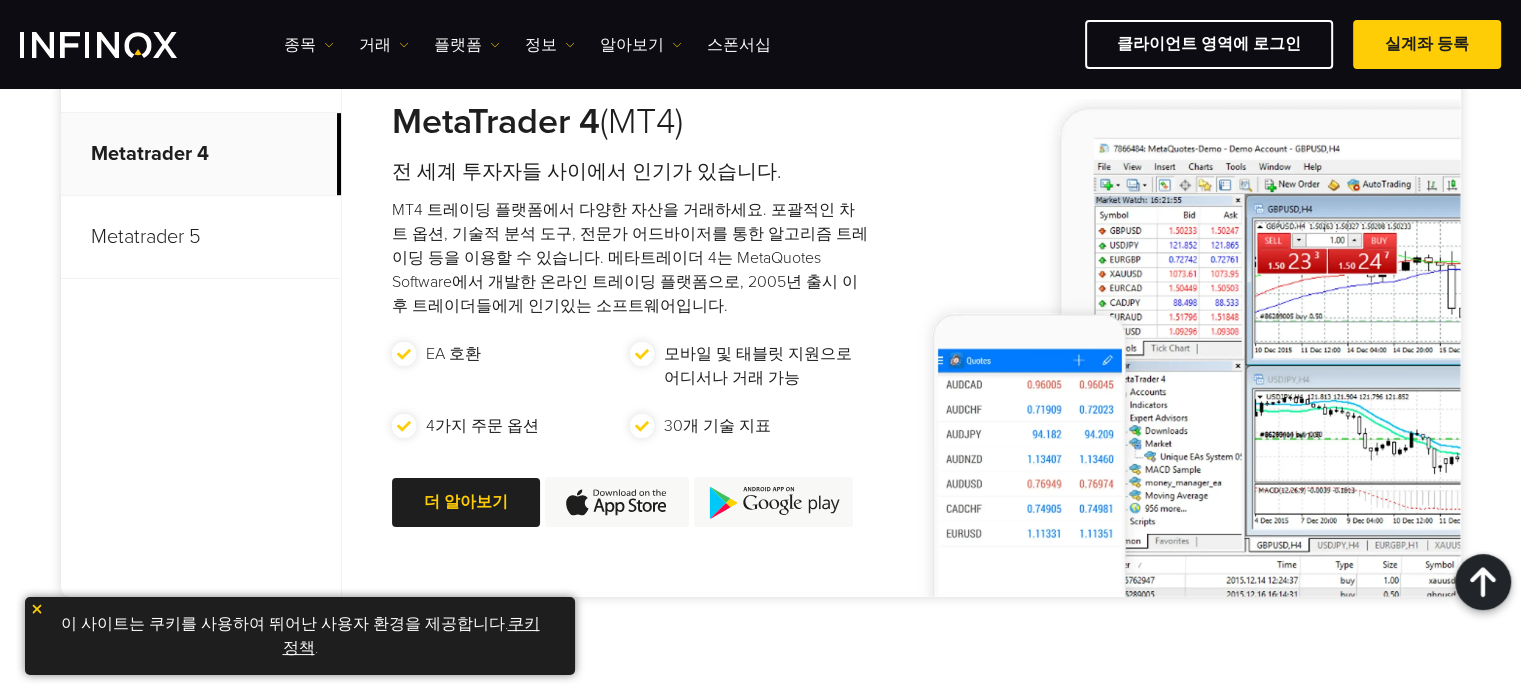 click on "Metatrader 5" at bounding box center [201, 237] 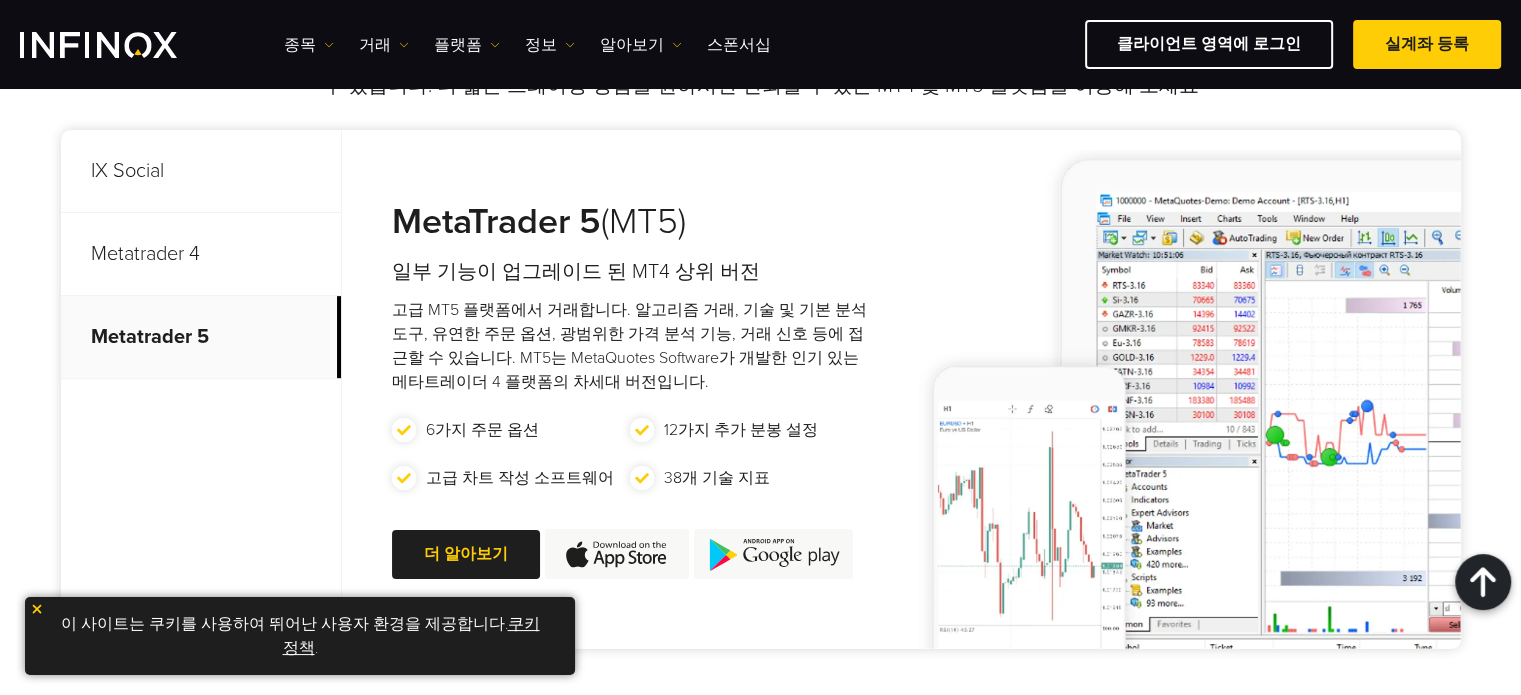 click on "IX Social" at bounding box center [201, 171] 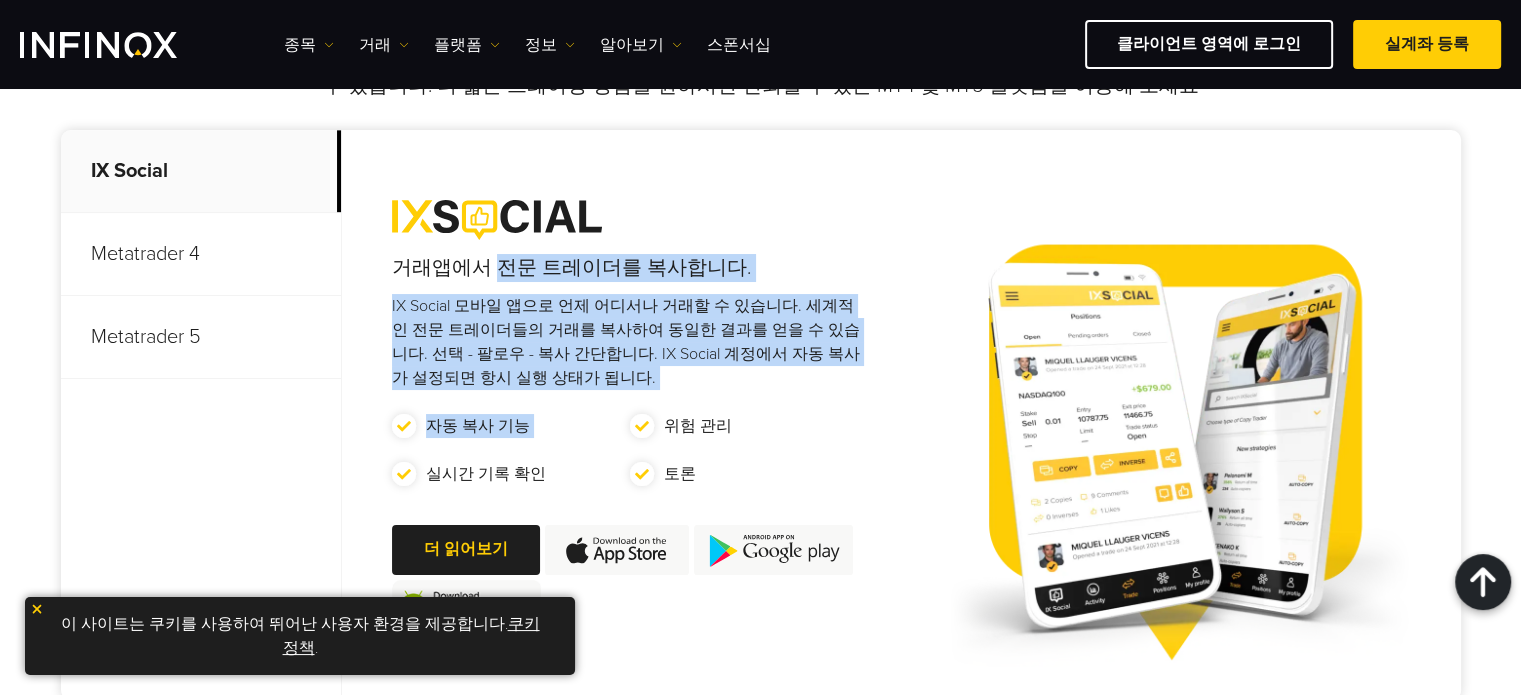 drag, startPoint x: 495, startPoint y: 277, endPoint x: 639, endPoint y: 411, distance: 196.70282 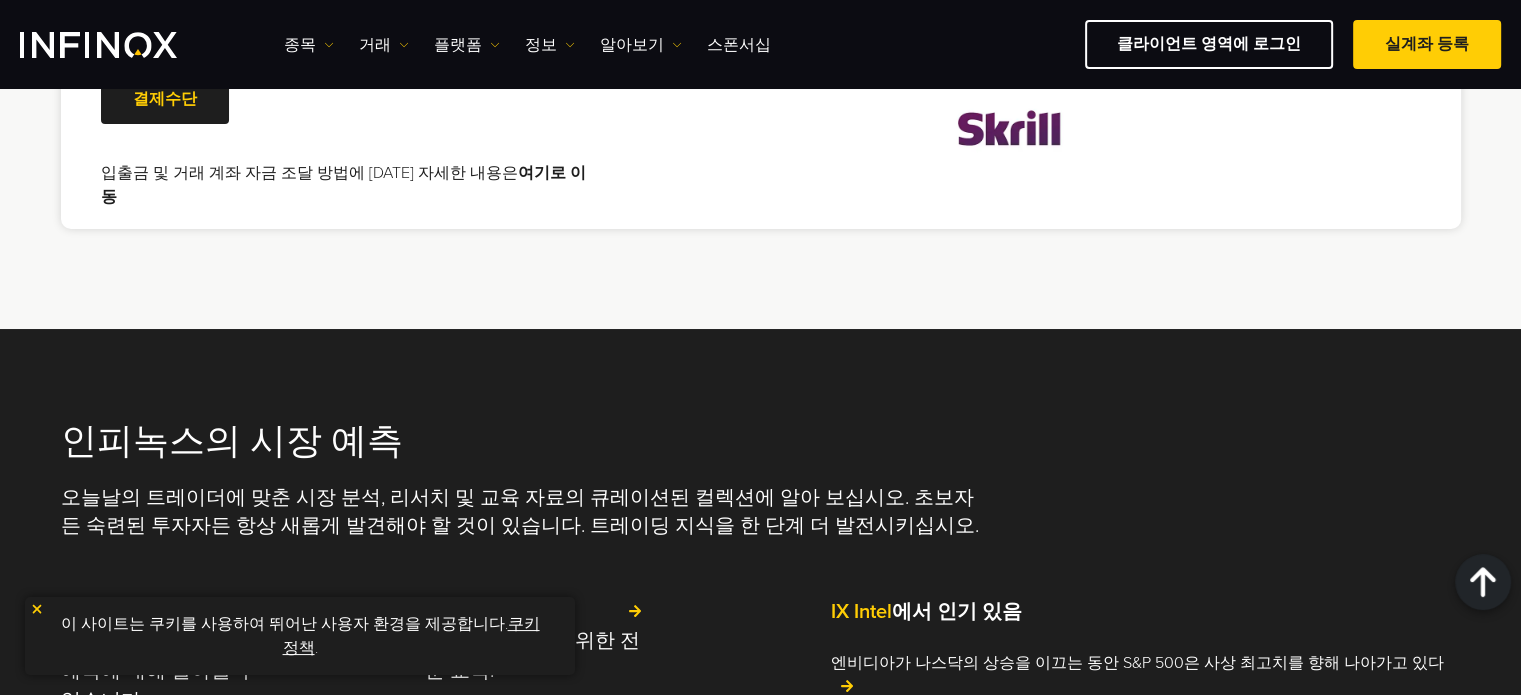 scroll, scrollTop: 4000, scrollLeft: 0, axis: vertical 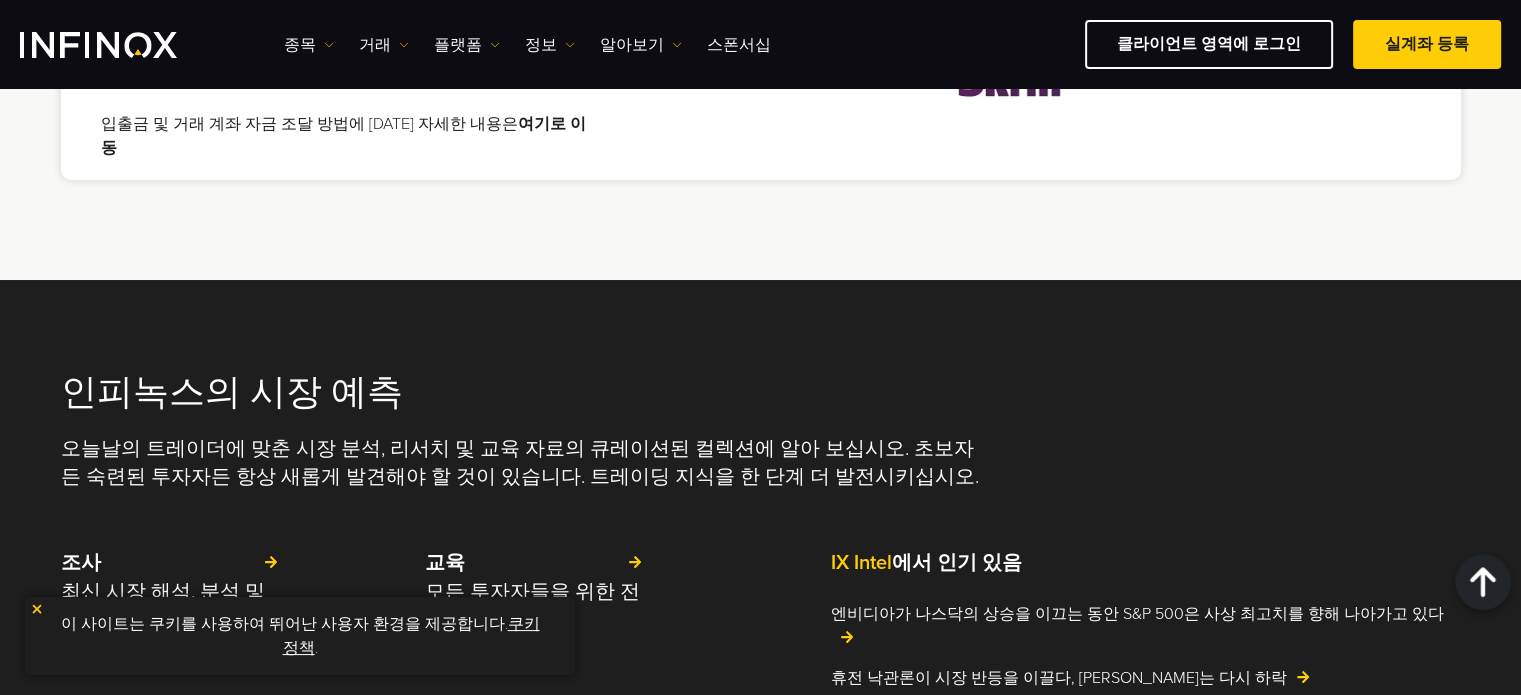 click at bounding box center (165, 51) 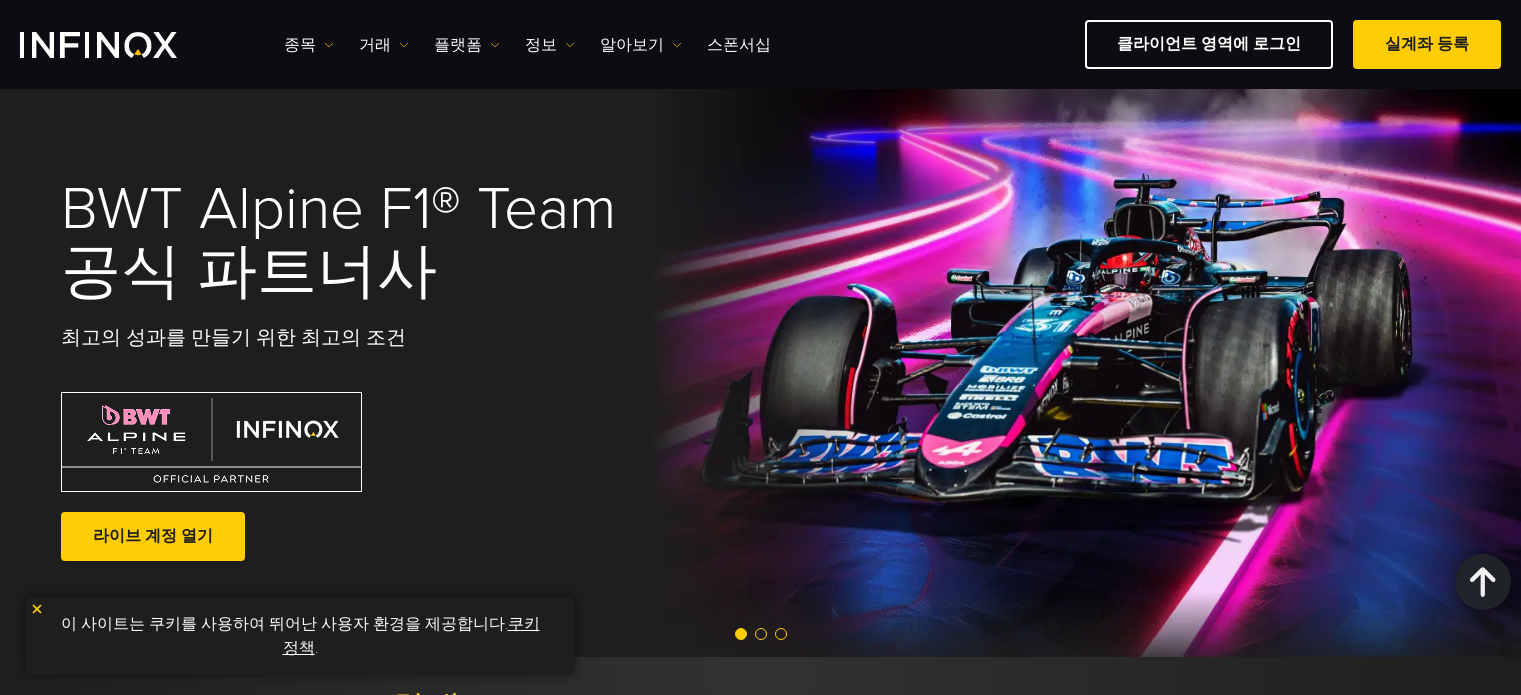 scroll, scrollTop: 2300, scrollLeft: 0, axis: vertical 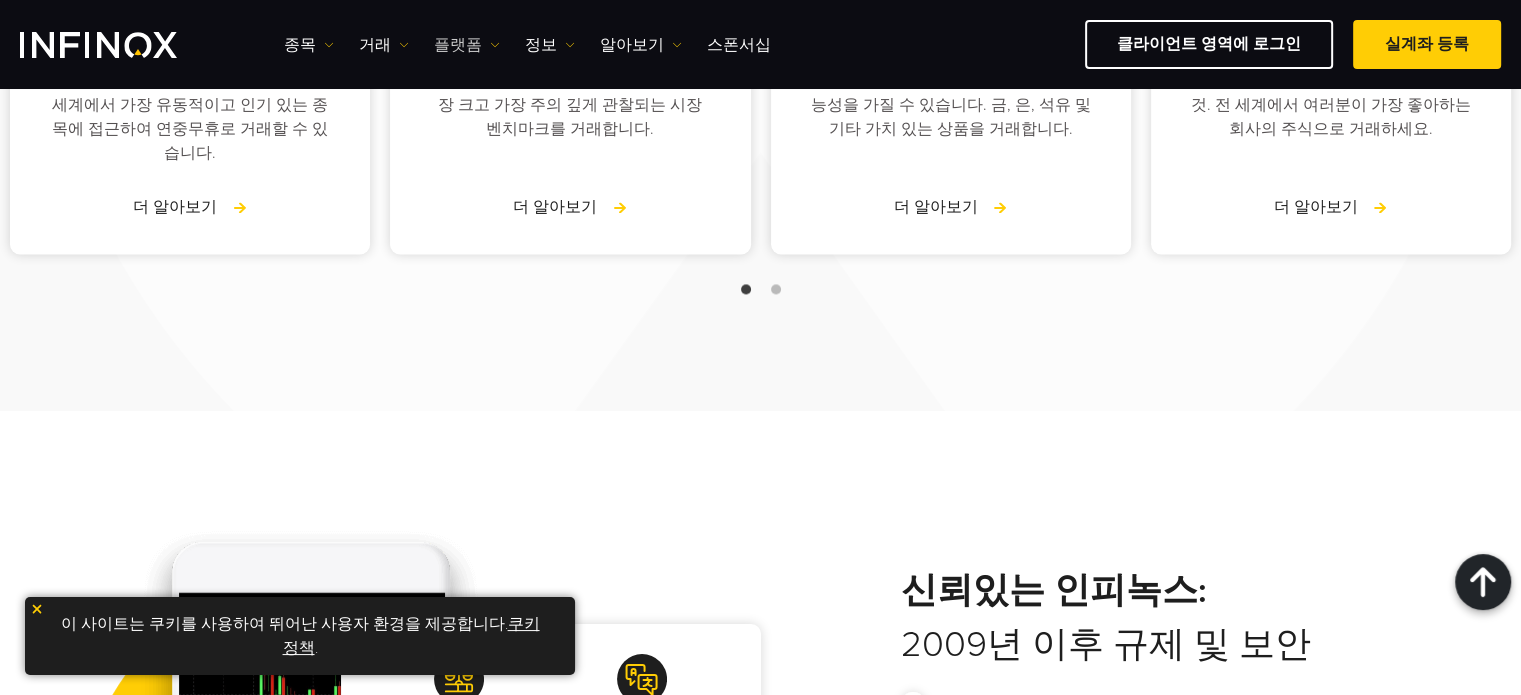 click on "플랫폼" at bounding box center [467, 45] 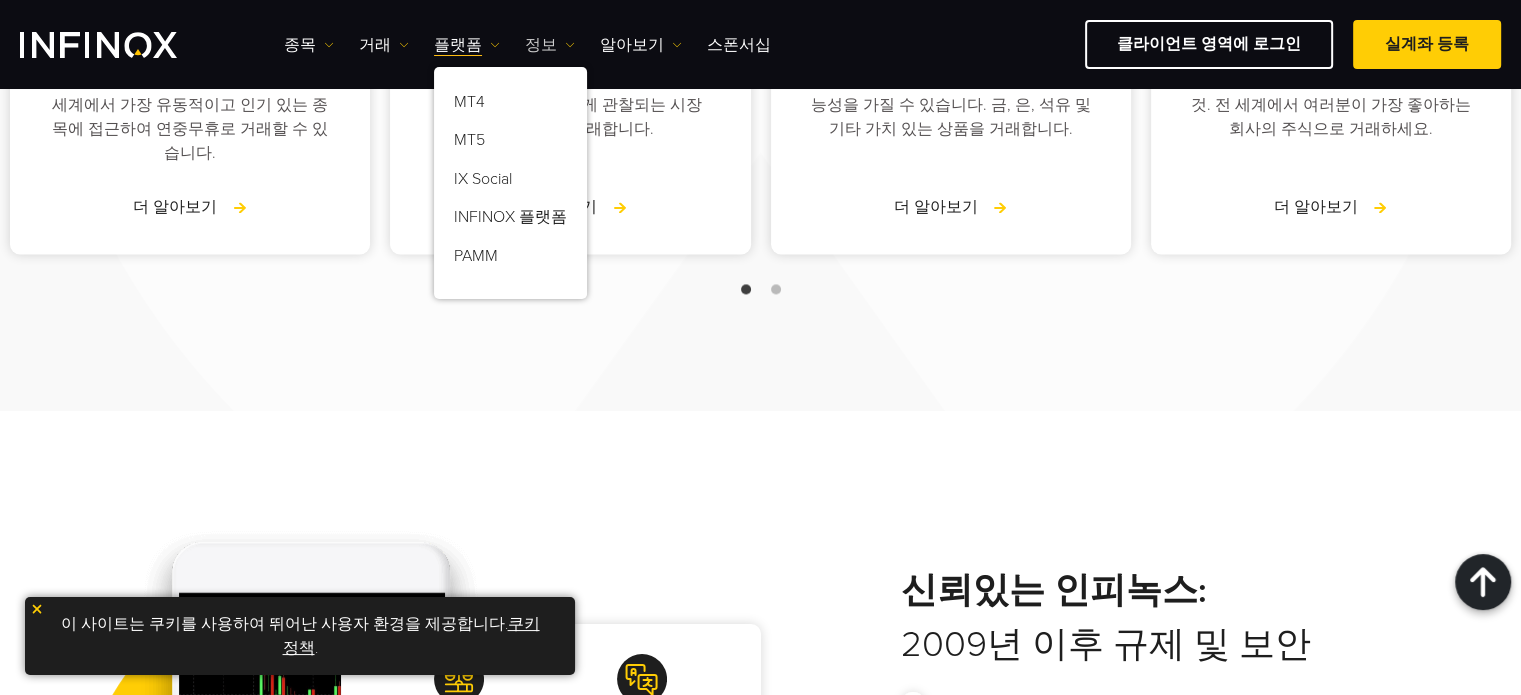 click on "정보" at bounding box center [550, 45] 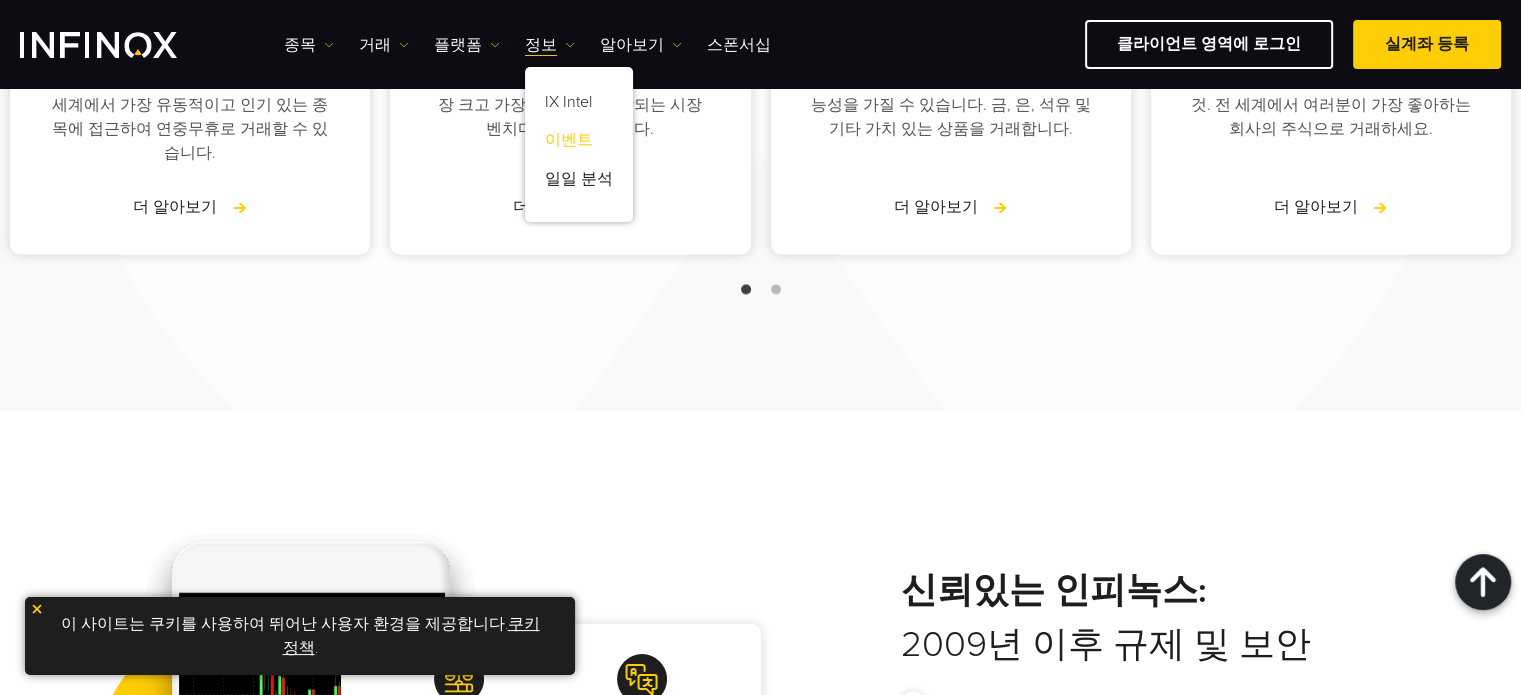 click on "이벤트" at bounding box center [579, 144] 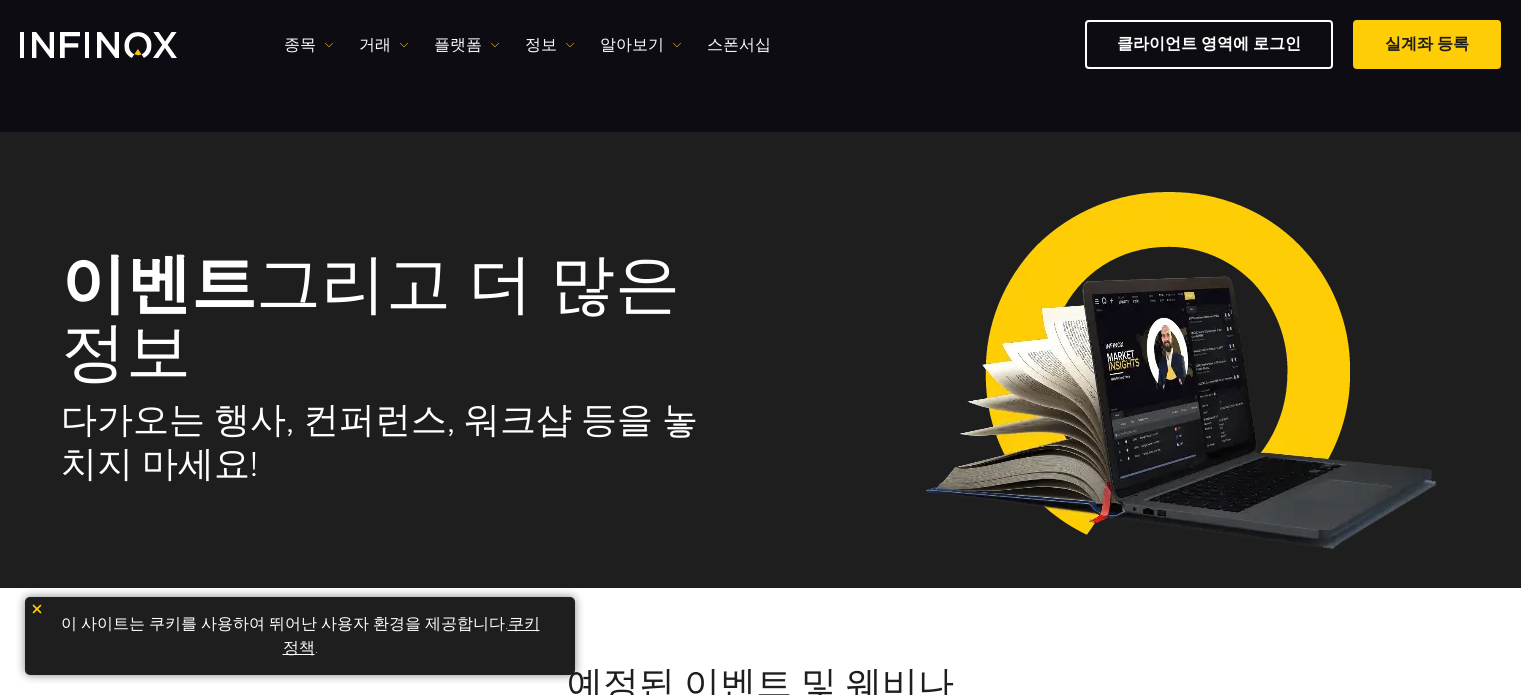 scroll, scrollTop: 400, scrollLeft: 0, axis: vertical 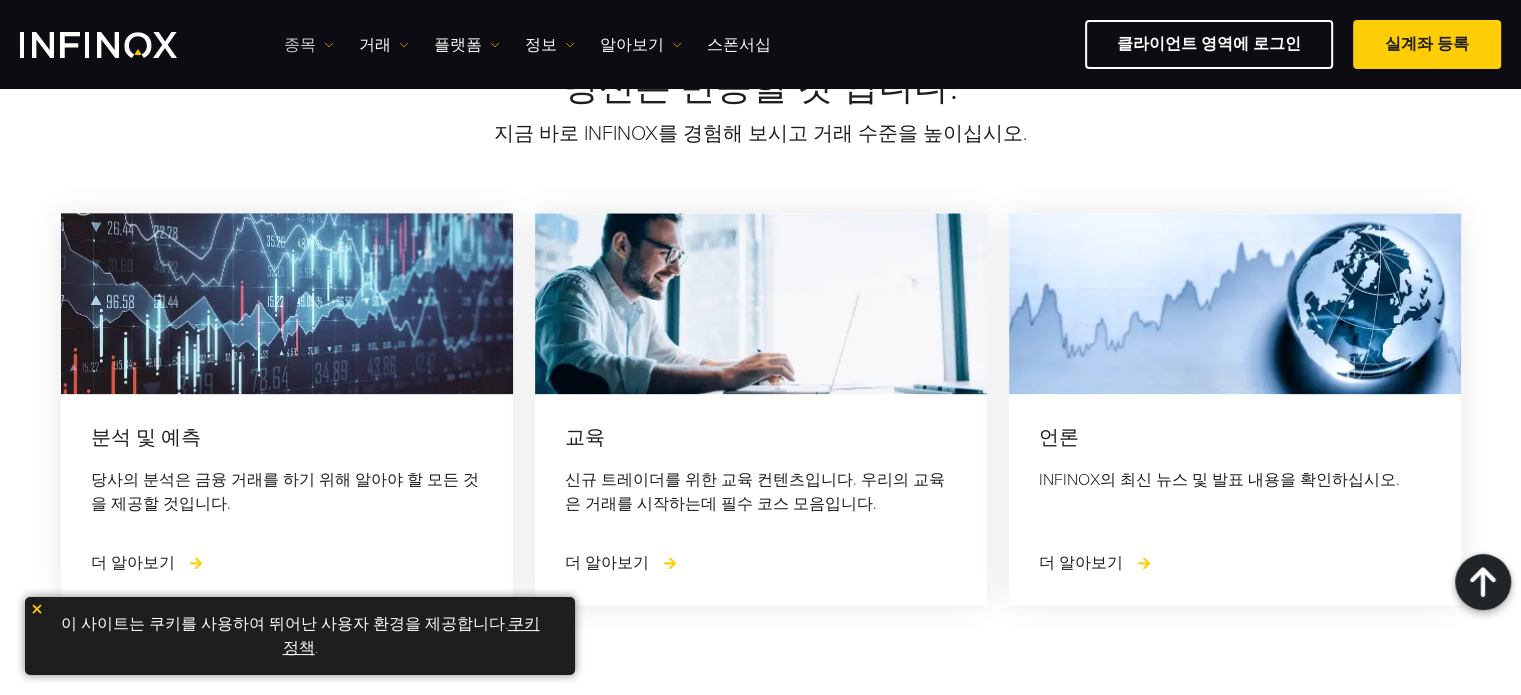 click on "종목" at bounding box center (309, 45) 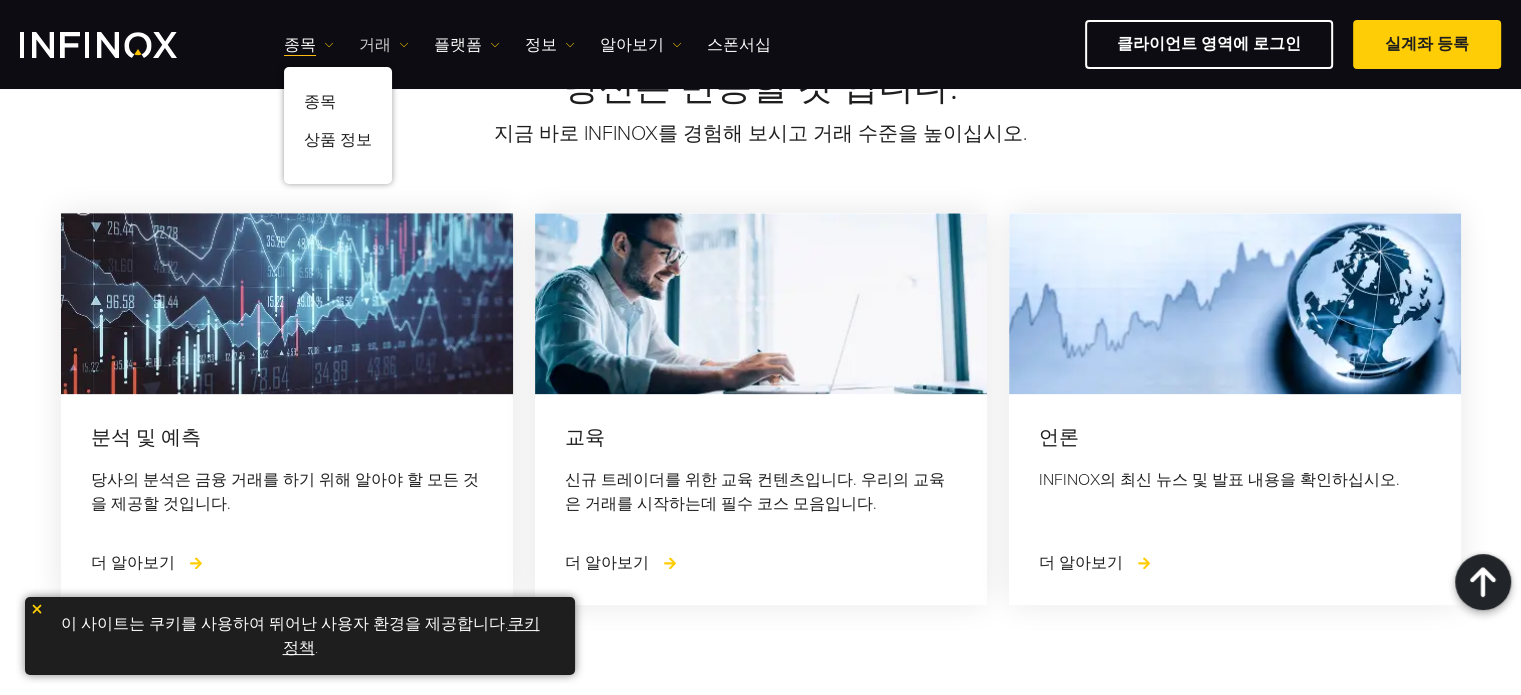 click on "거래" at bounding box center [384, 45] 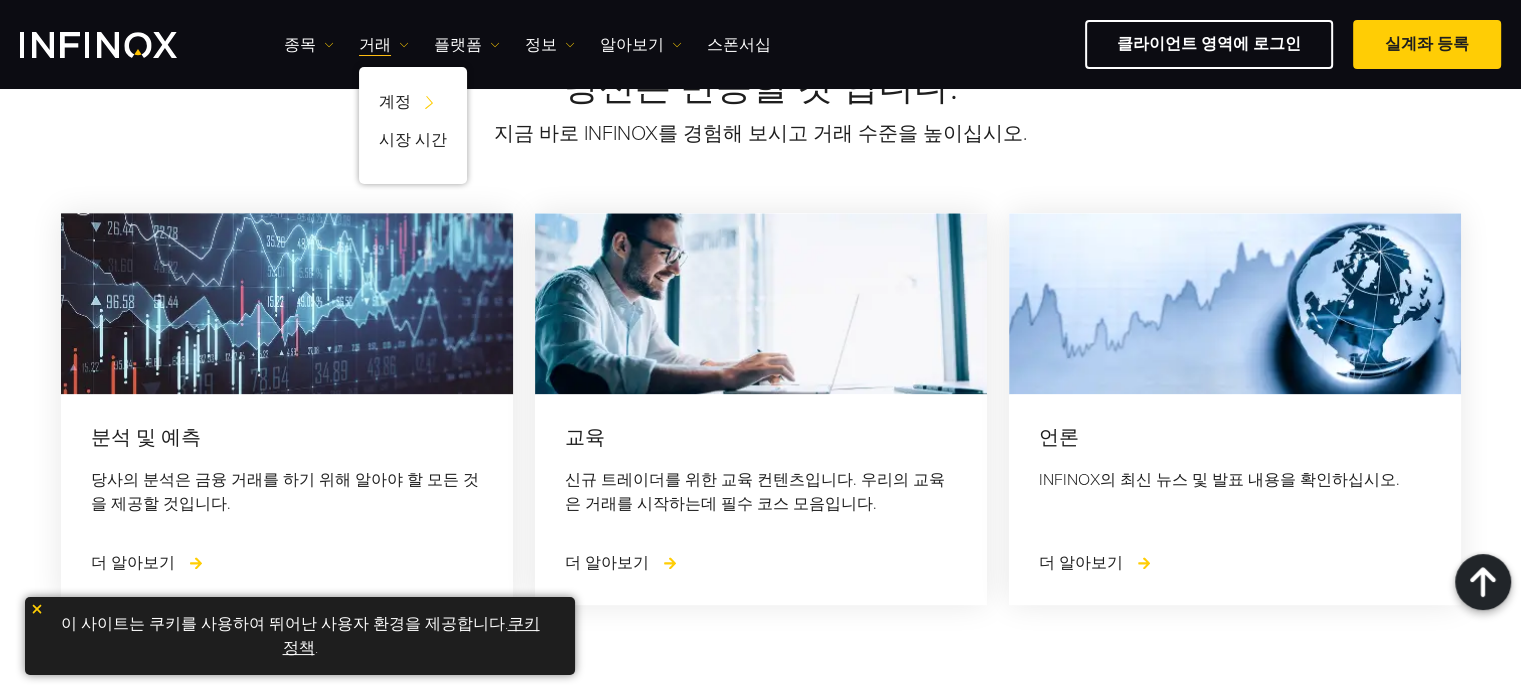 click on "플랫폼" at bounding box center [467, 45] 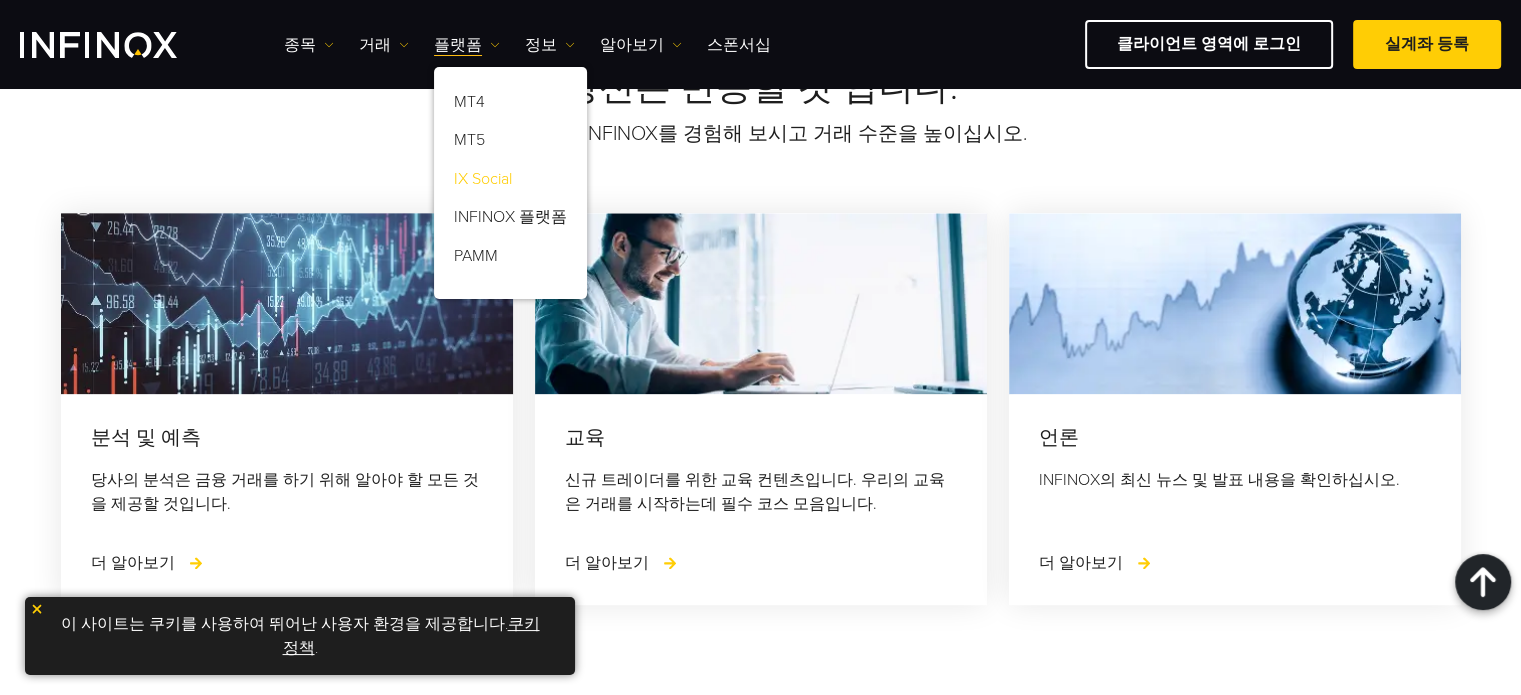 scroll, scrollTop: 0, scrollLeft: 0, axis: both 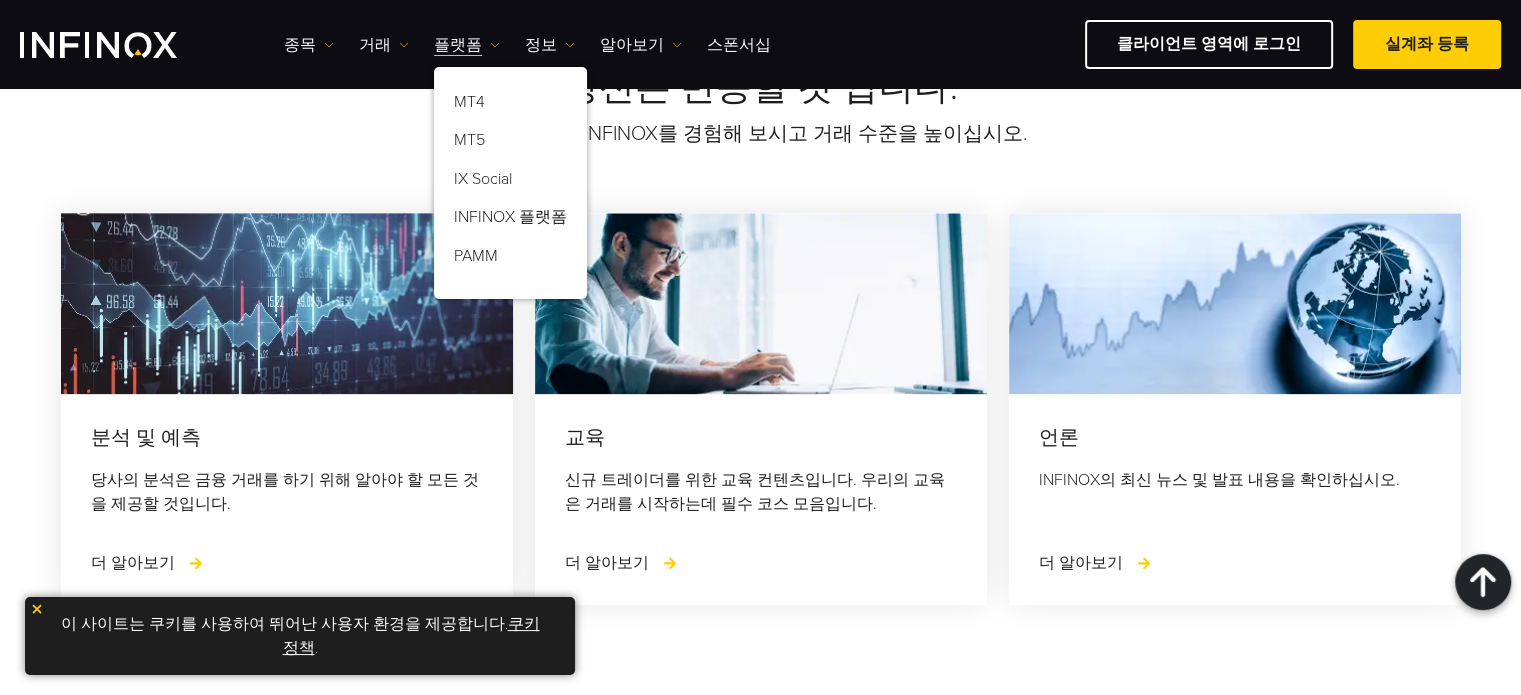 click on "MT4
MT5
IX Social
INFINOX 플랫폼
PAMM" at bounding box center [510, 178] 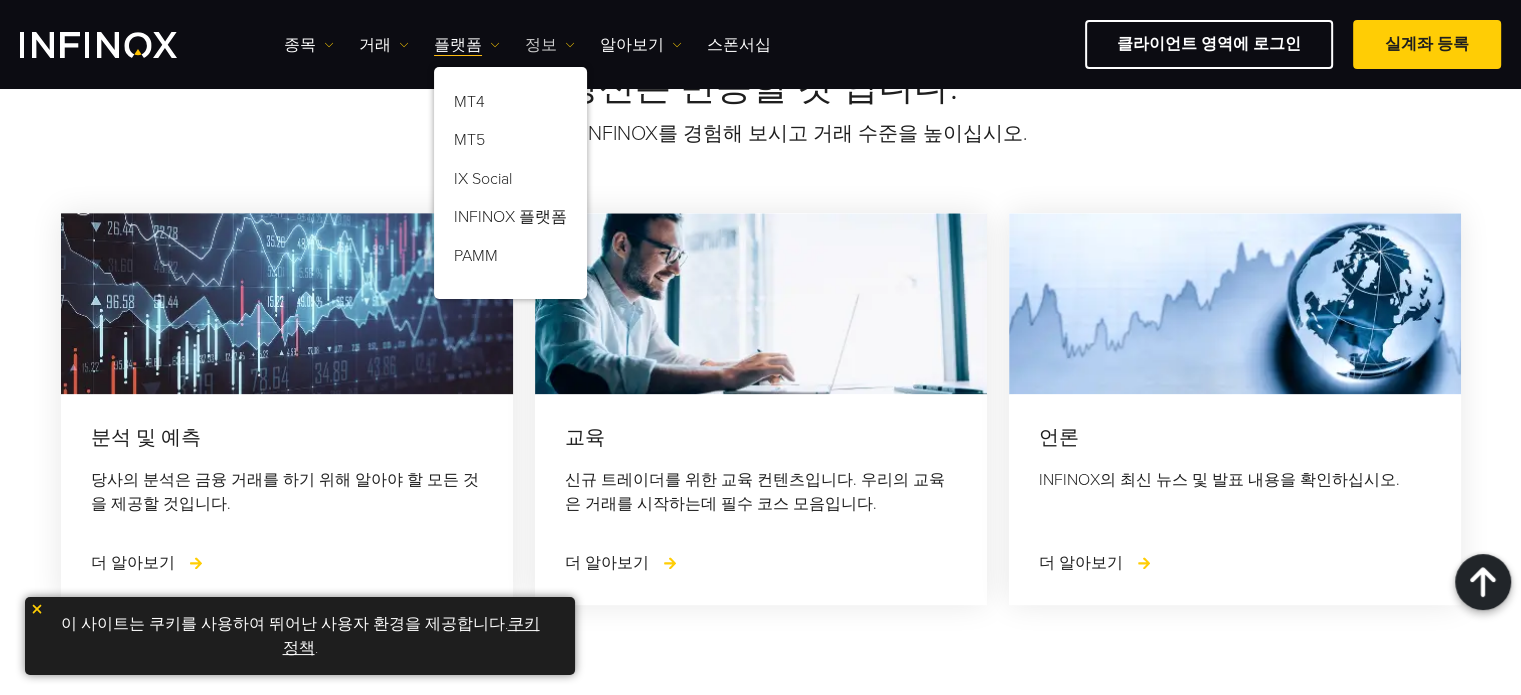click on "정보" at bounding box center (550, 45) 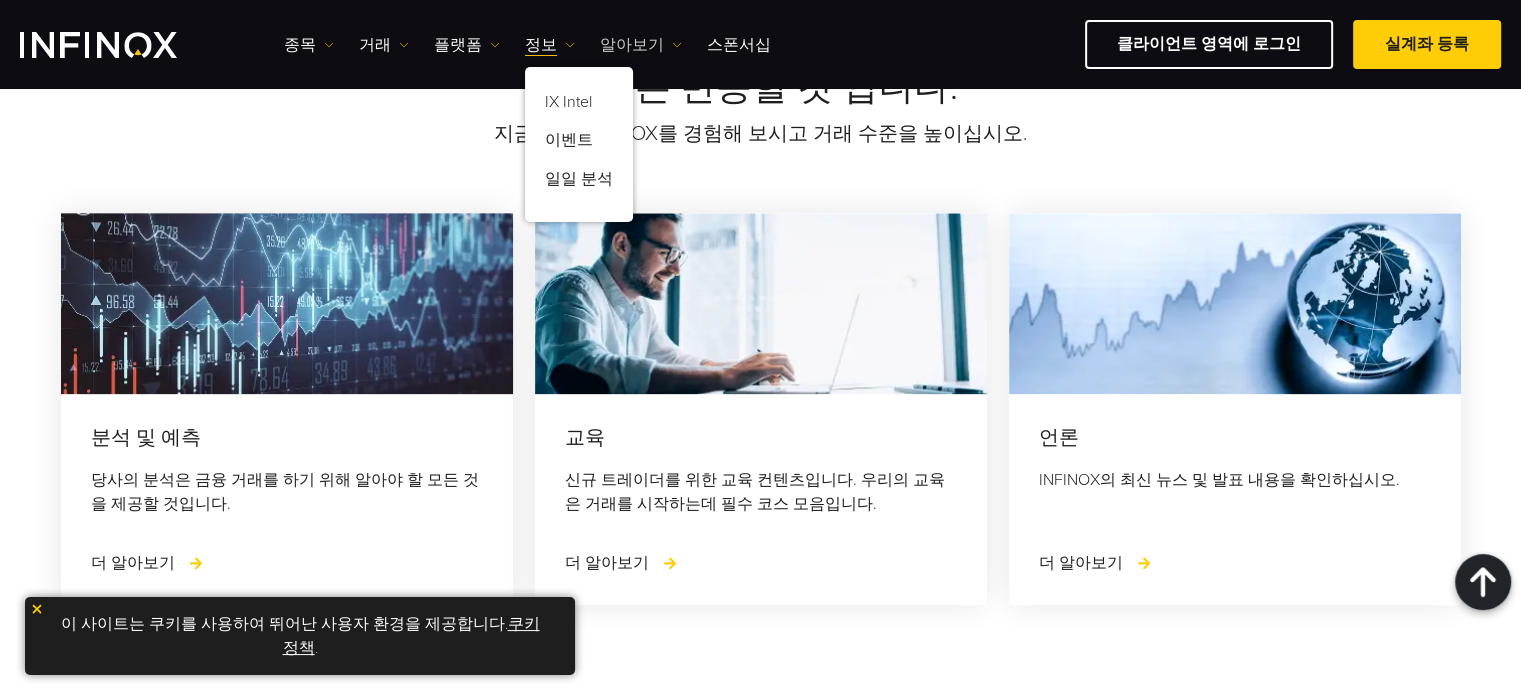 scroll, scrollTop: 0, scrollLeft: 0, axis: both 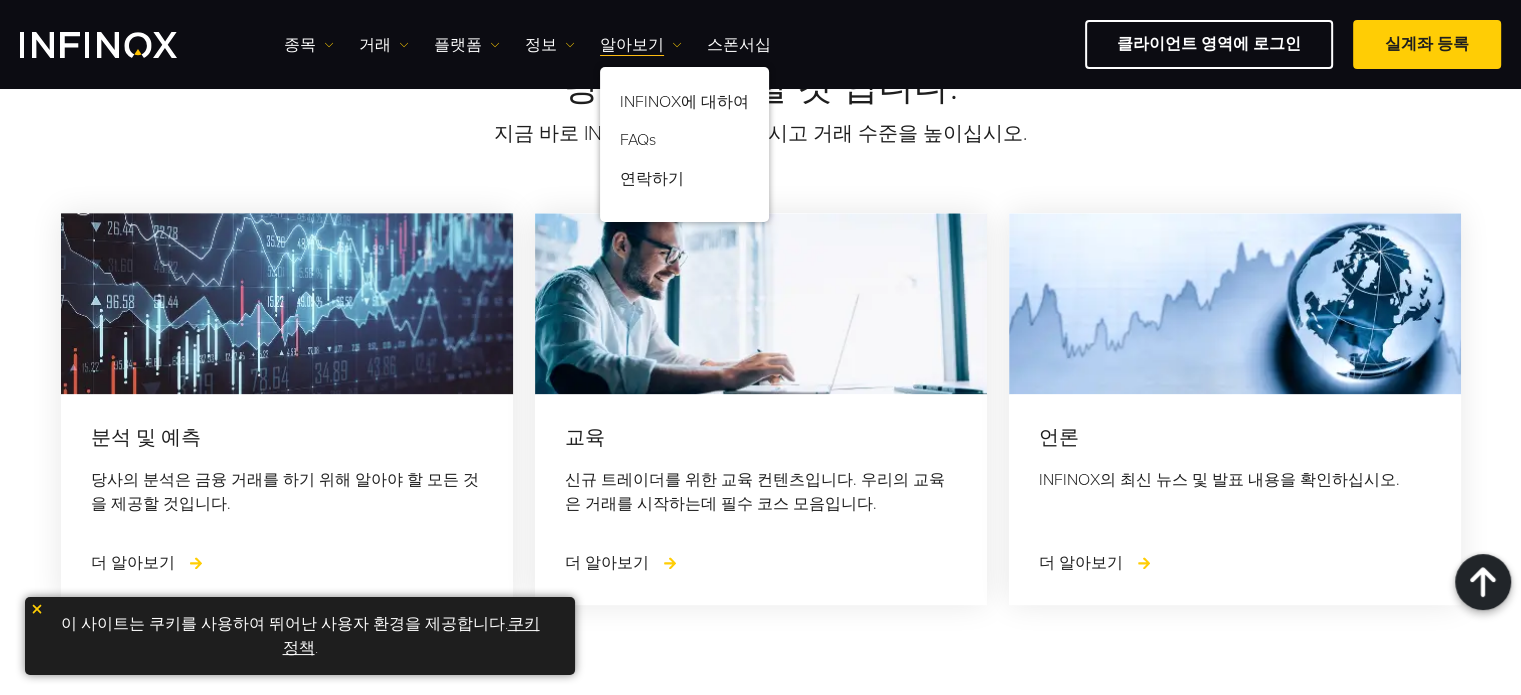 click on "종목
종목
상품 정보
거래
계정" at bounding box center [892, 44] 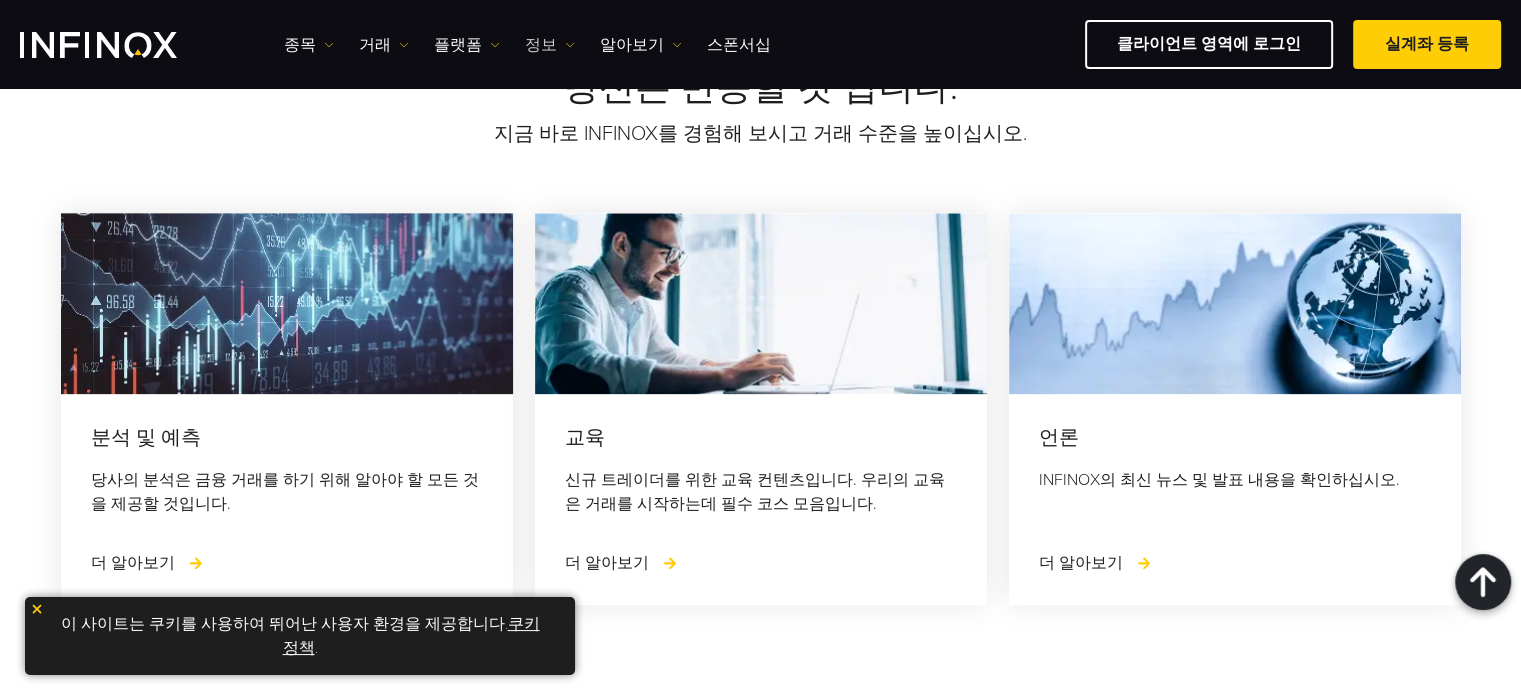 click on "정보" at bounding box center (550, 45) 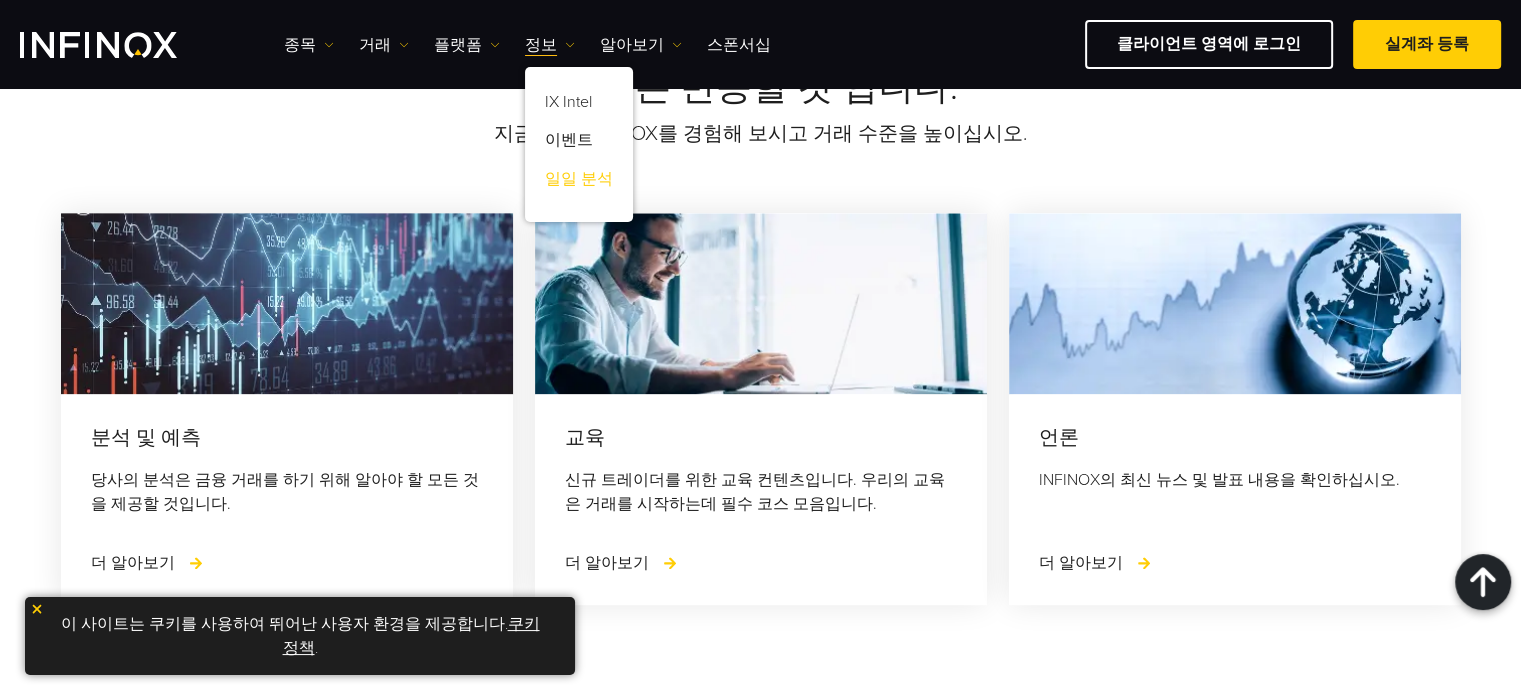 scroll, scrollTop: 0, scrollLeft: 0, axis: both 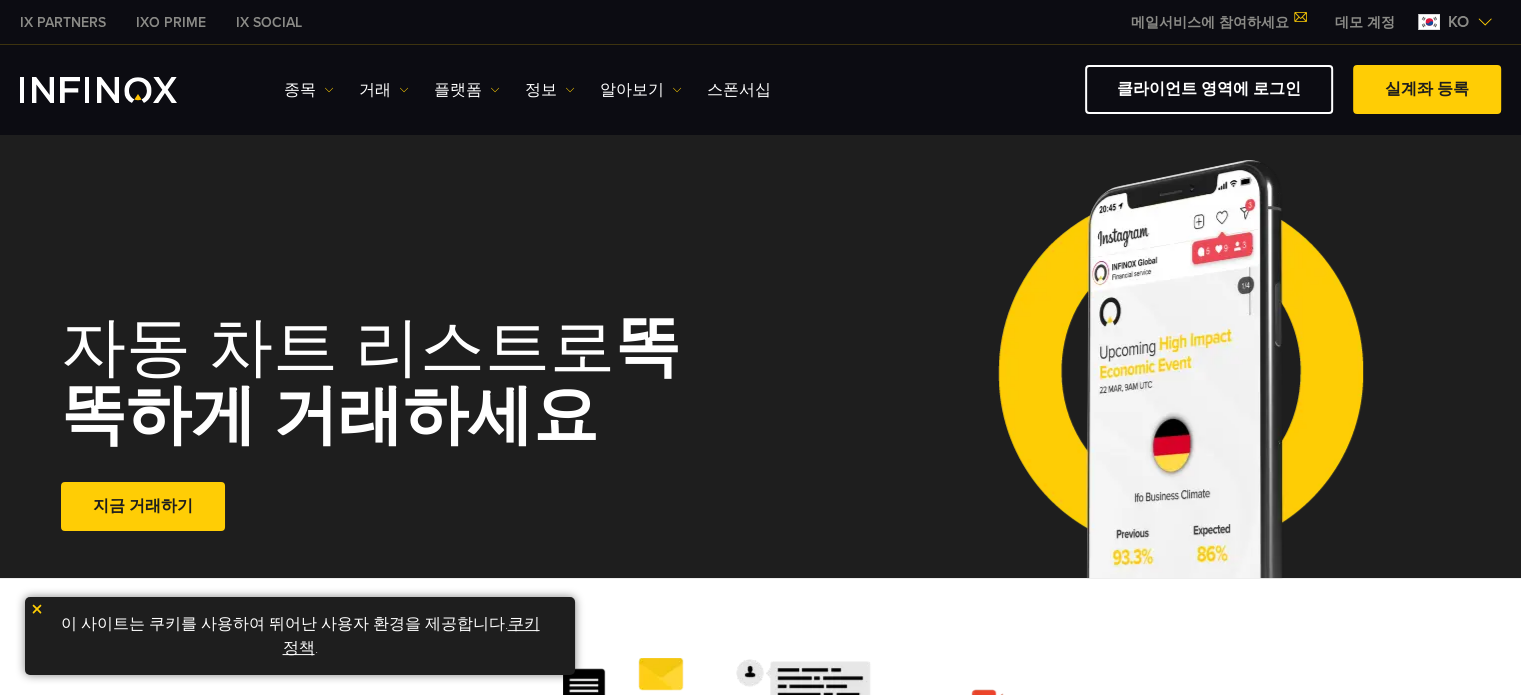 click on "이 사이트는 쿠키를 사용하여 뛰어난 사용자 환경을 제공합니다.  쿠키 정책 ." at bounding box center (300, 636) 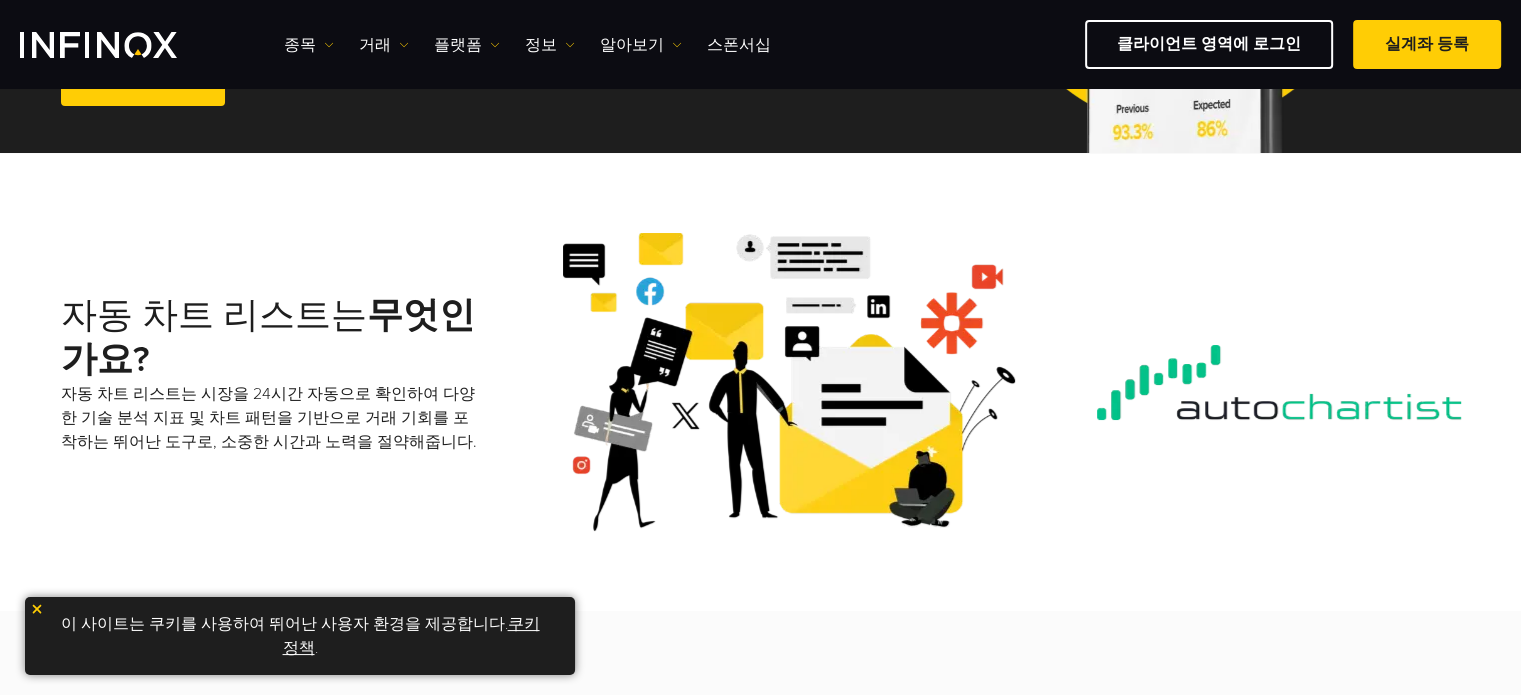 scroll, scrollTop: 600, scrollLeft: 0, axis: vertical 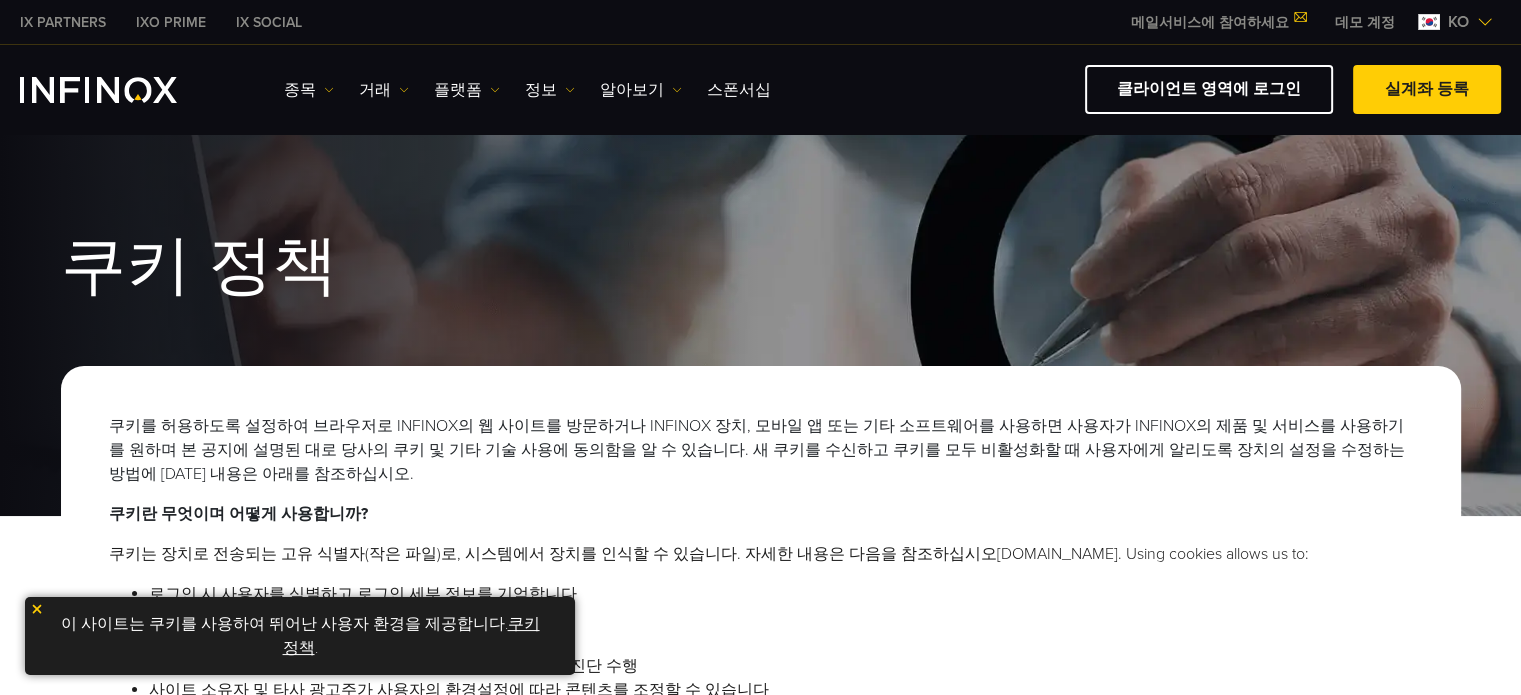 click on "쿠키는 장치로 전송되는 고유 식별자(작은 파일)로, 시스템에서 장치를 인식할 수 있습니다. 자세한 내용은 다음을 참조하십시오  [DOMAIN_NAME] . Using cookies allows us to:" at bounding box center (761, 554) 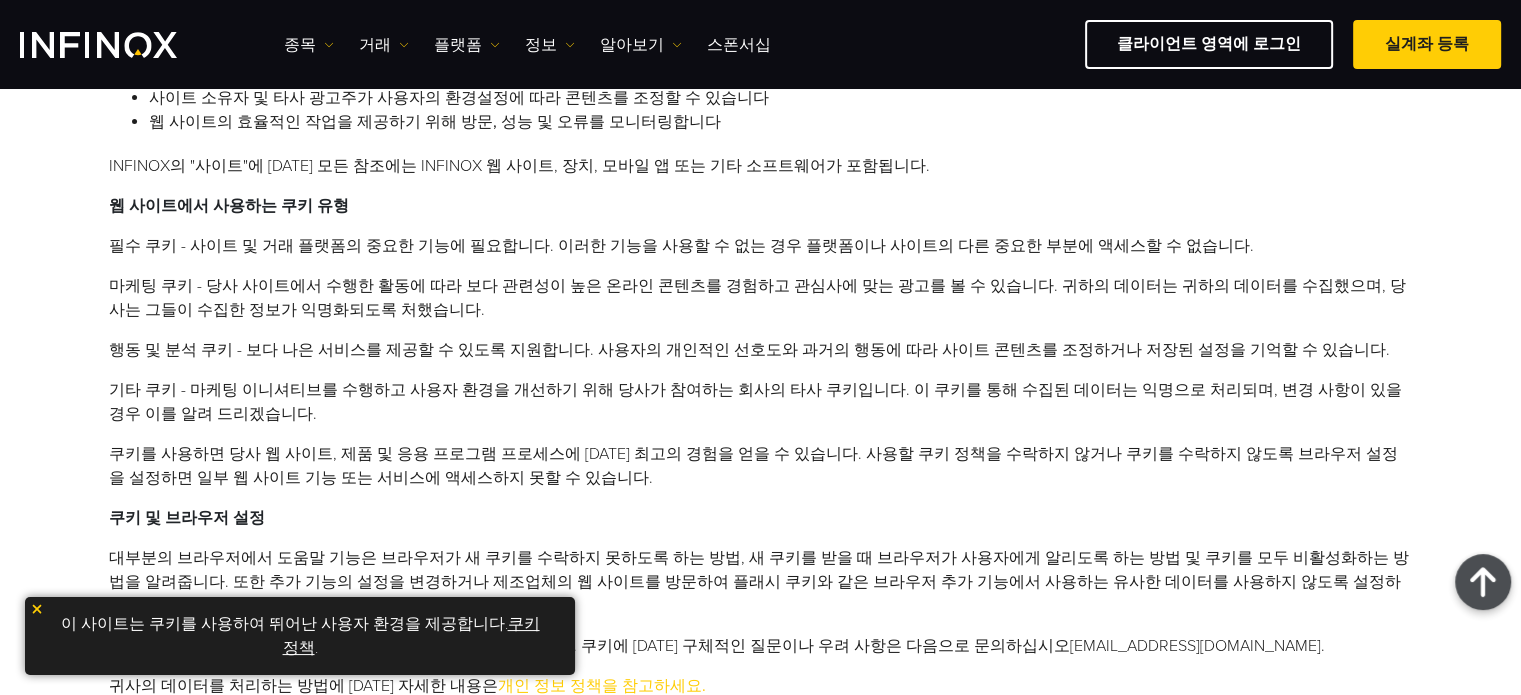 scroll, scrollTop: 400, scrollLeft: 0, axis: vertical 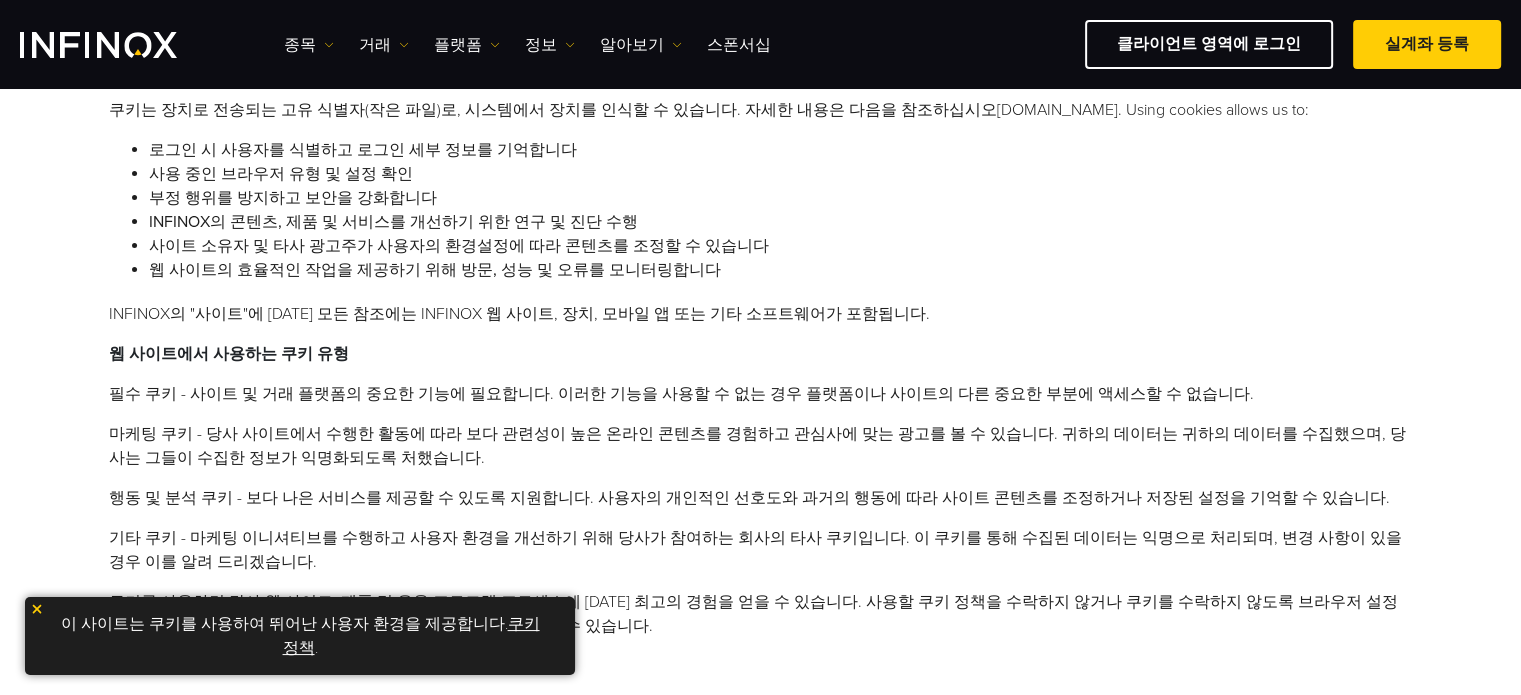 click on "기타 쿠키 - 마케팅 이니셔티브를 수행하고 사용자 환경을 개선하기 위해 당사가 참여하는 회사의 타사 쿠키입니다. 이 쿠키를 통해 수집된 데이터는 익명으로 처리되며, 변경 사항이 있을 경우 이를 알려 드리겠습니다." at bounding box center (761, 550) 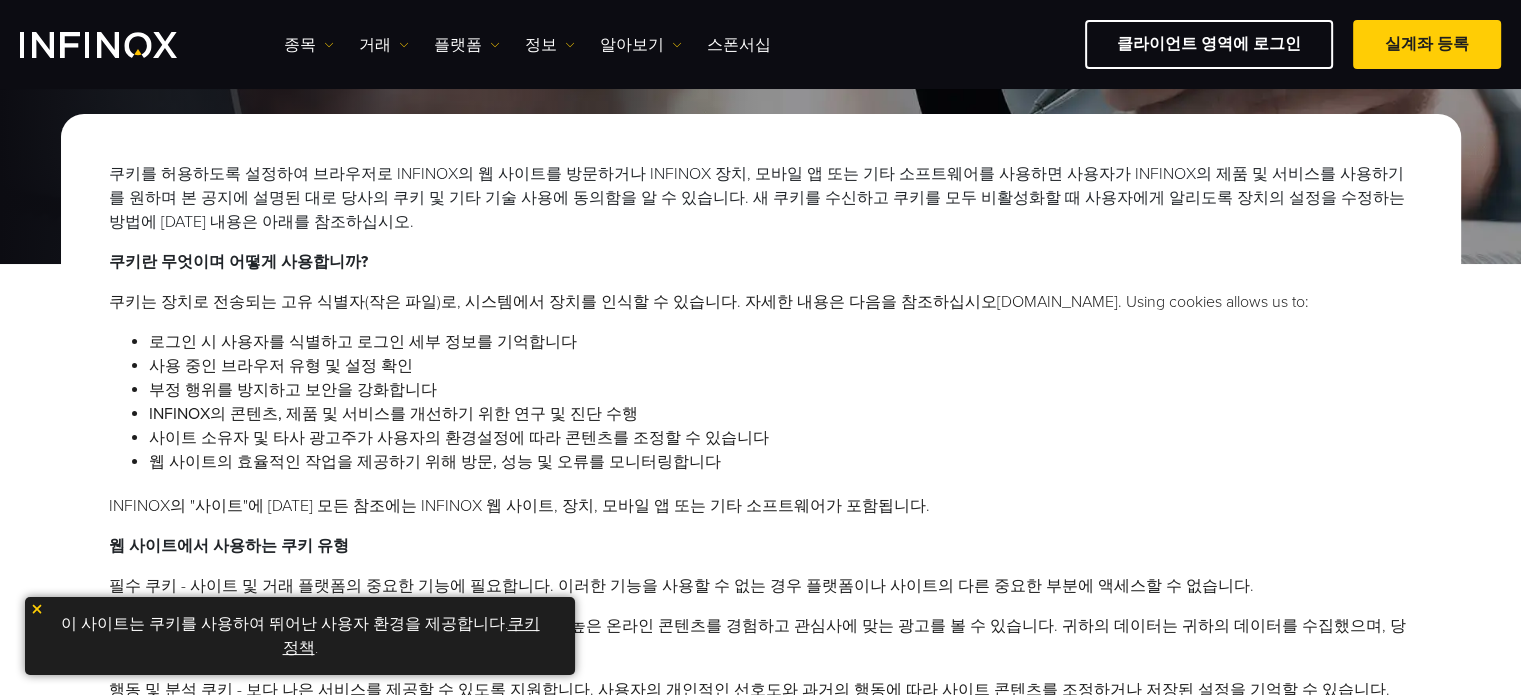scroll, scrollTop: 200, scrollLeft: 0, axis: vertical 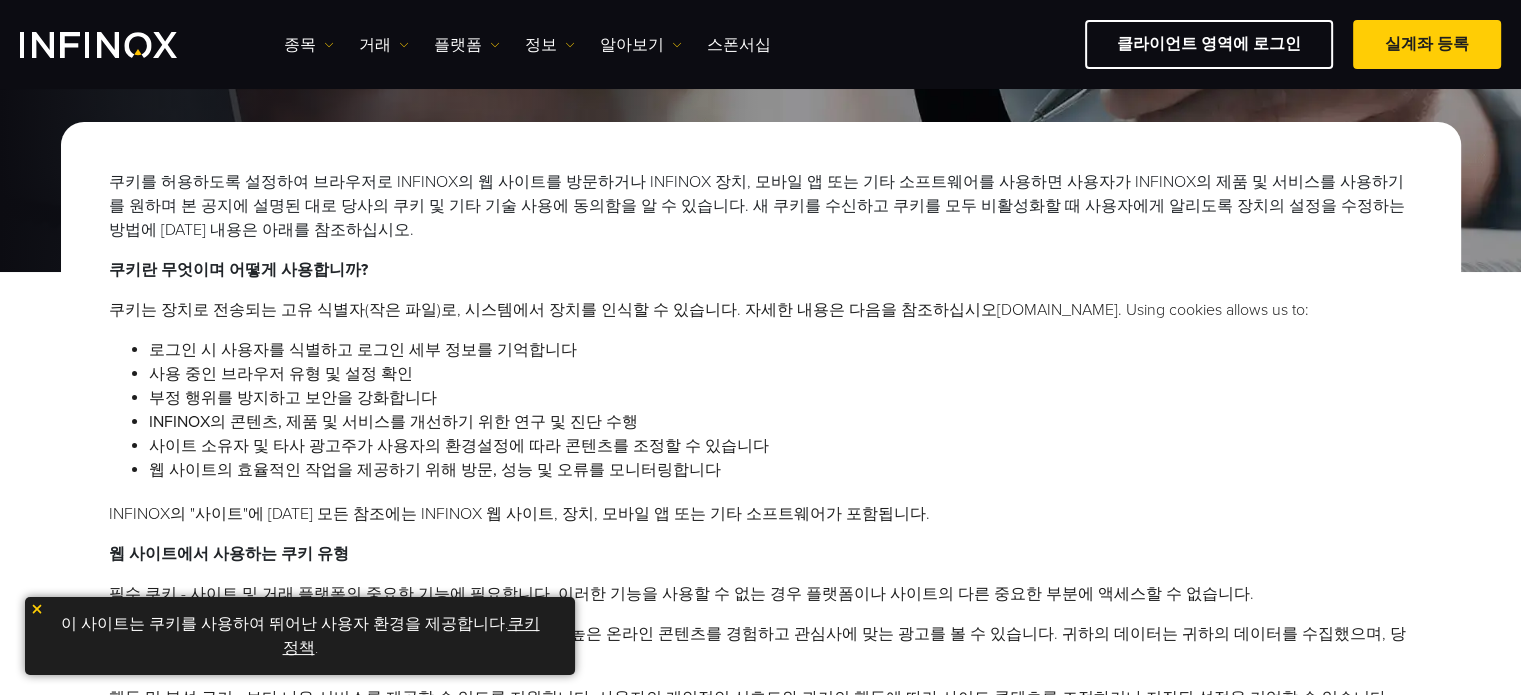 click on "쿠키를 허용하도록 설정하여 브라우저로 INFINOX의 웹 사이트를 방문하거나 INFINOX 장치, 모바일 앱 또는 기타 소프트웨어를 사용하면 사용자가 INFINOX의 제품 및 서비스를 사용하기를 원하며 본 공지에 설명된 대로 당사의 쿠키 및 기타 기술 사용에 동의함을 알 수 있습니다. 새 쿠키를 수신하고 쿠키를 모두 비활성화할 때 사용자에게 알리도록 장치의 설정을 수정하는 방법에 대한 내용은 아래를 참조하십시오.
쿠키란 무엇이며 어떻게 사용합니까?
쿠키는 장치로 전송되는 고유 식별자(작은 파일)로, 시스템에서 장치를 인식할 수 있습니다. 자세한 내용은 다음을 참조하십시오" at bounding box center (761, 622) 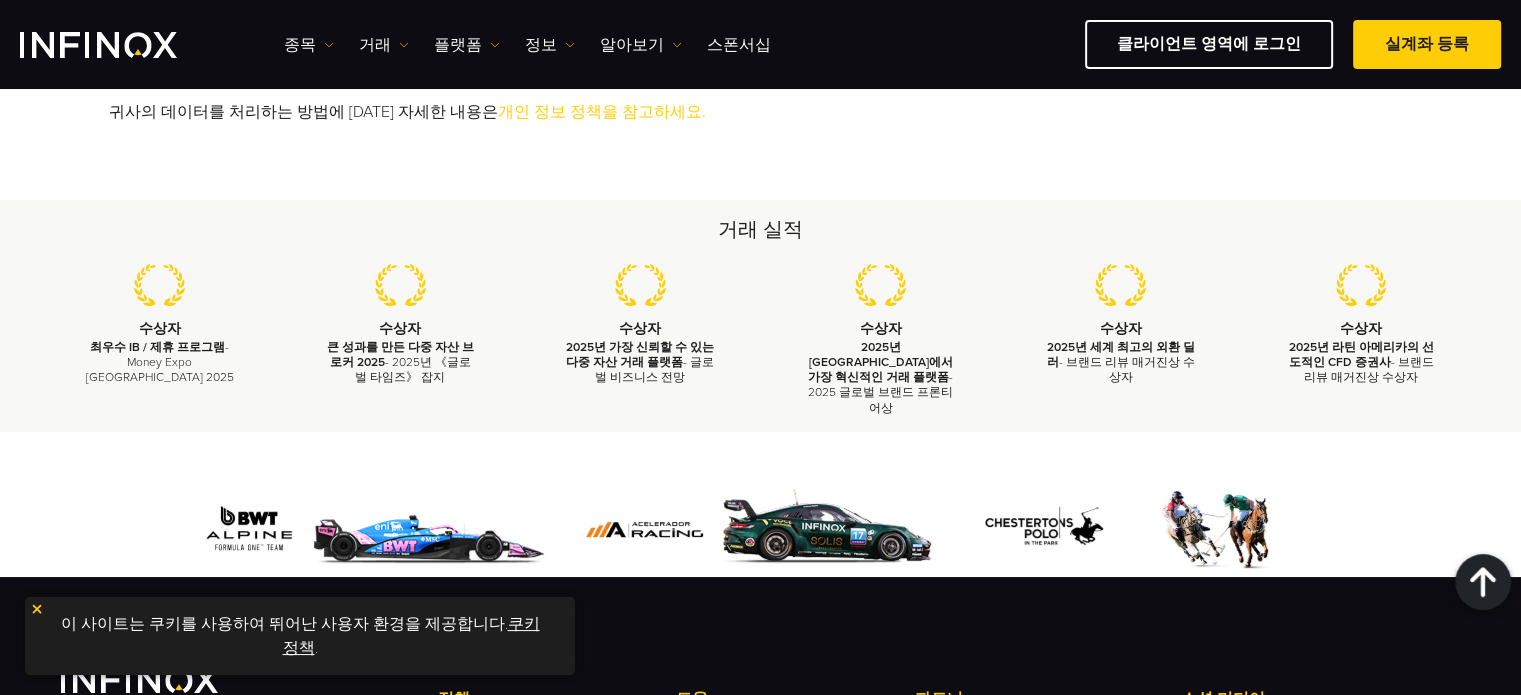 scroll, scrollTop: 1200, scrollLeft: 0, axis: vertical 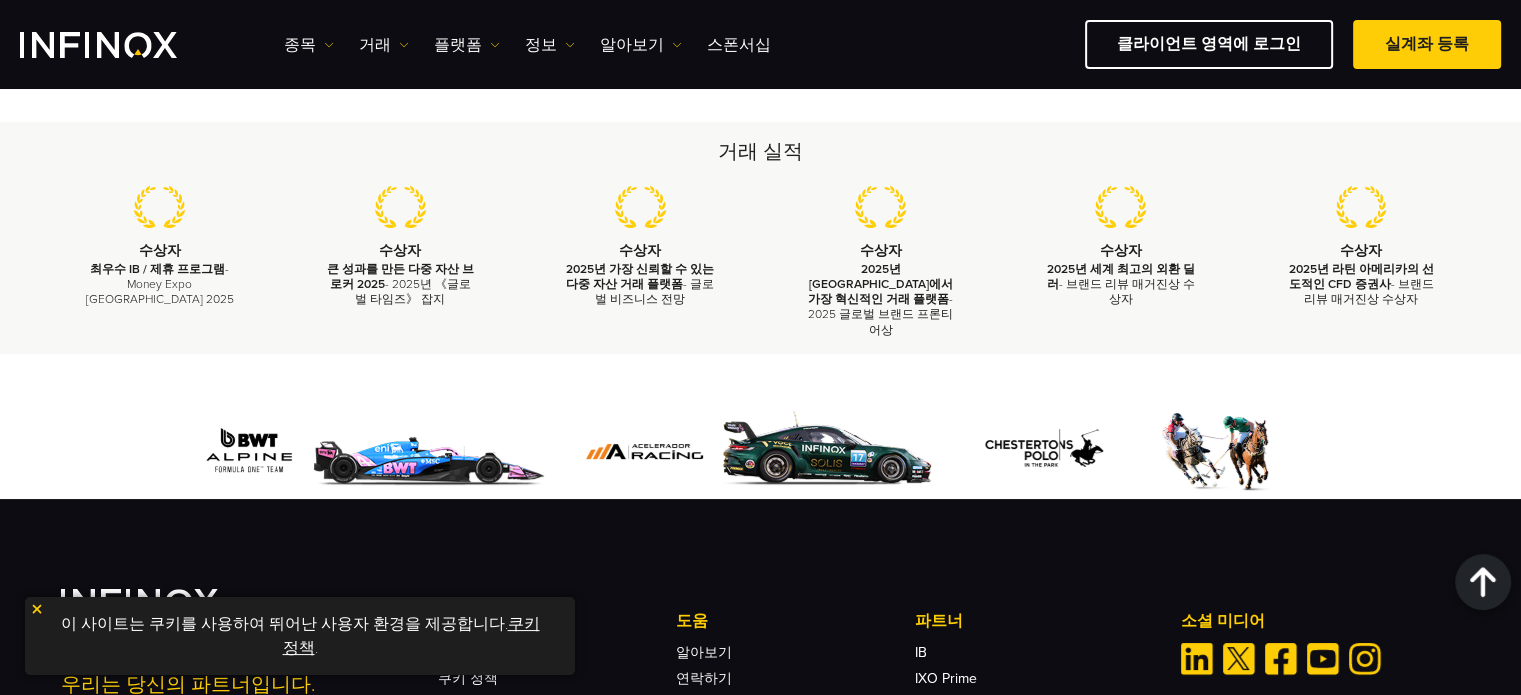click at bounding box center [1323, 659] 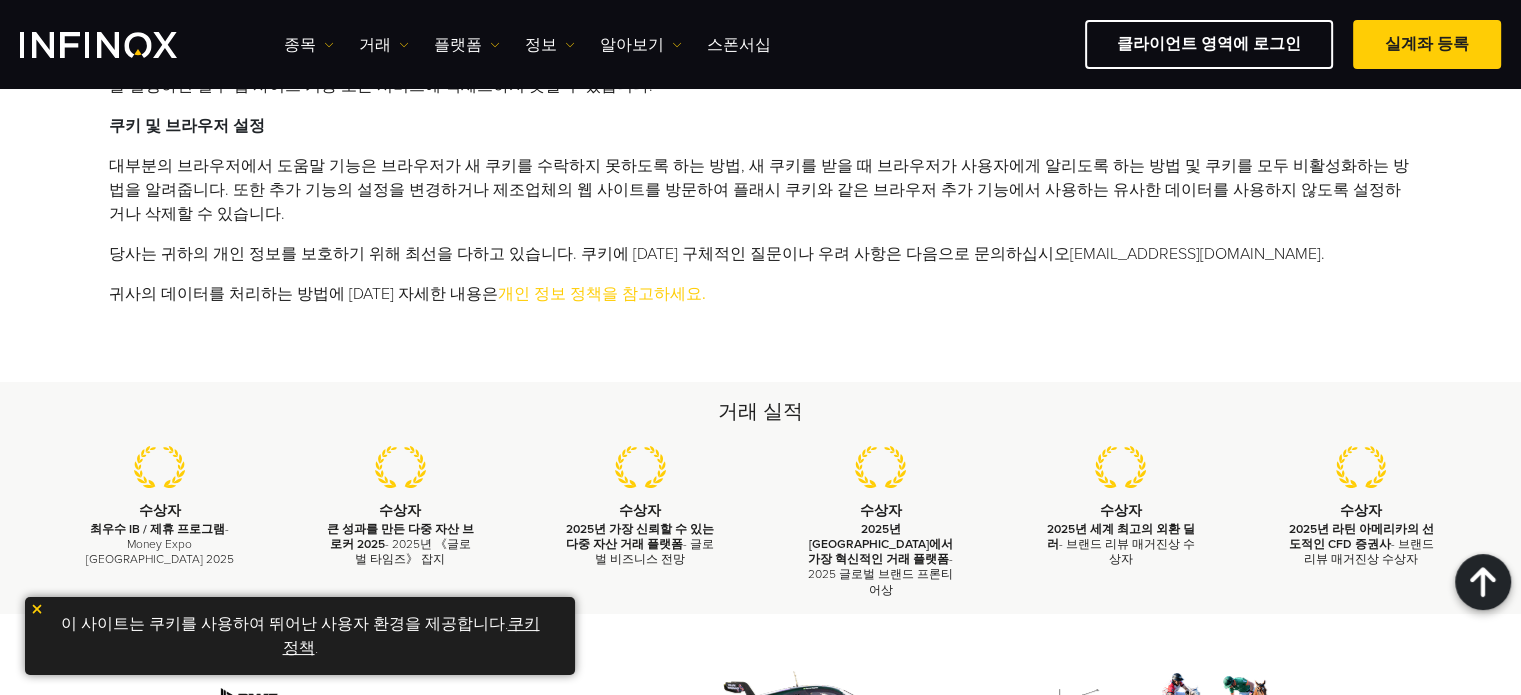 scroll, scrollTop: 800, scrollLeft: 0, axis: vertical 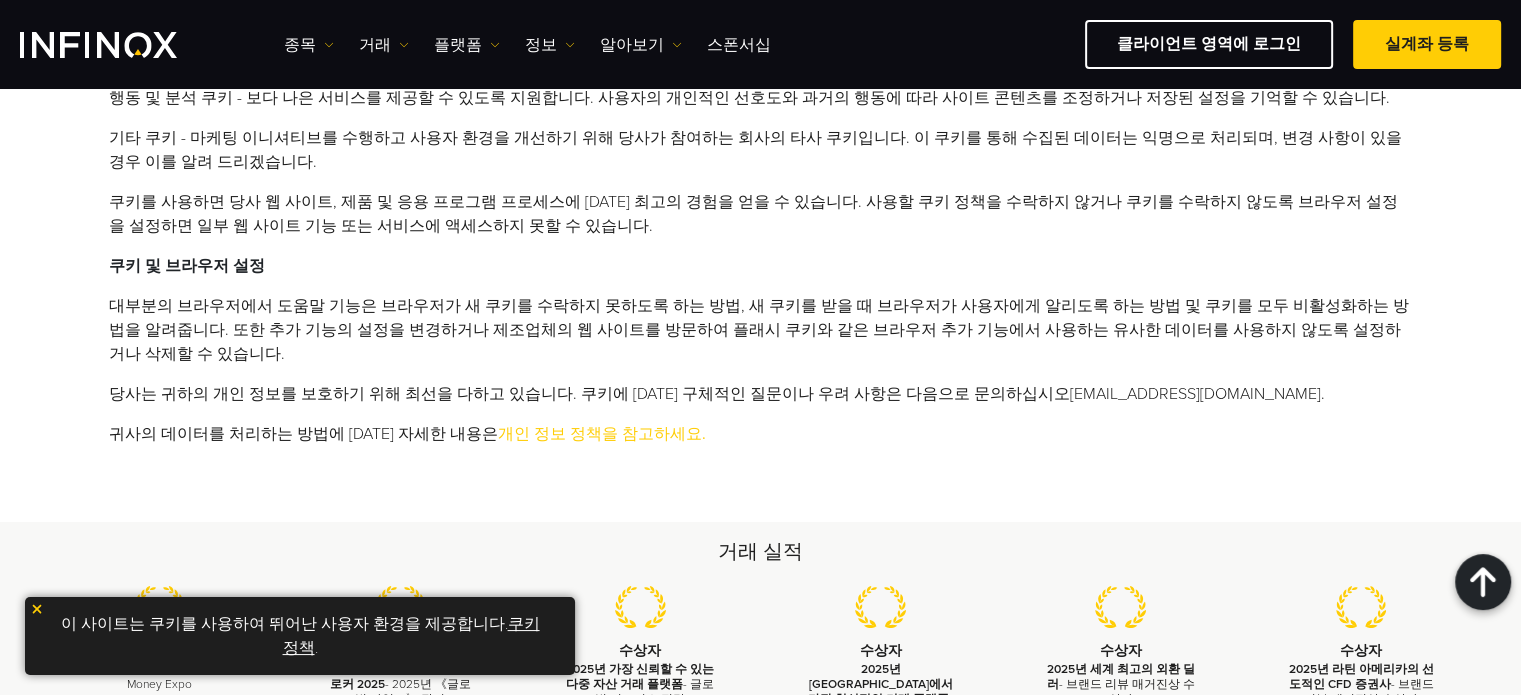 click on "대부분의 브라우저에서 도움말 기능은 브라우저가 새 쿠키를 수락하지 못하도록 하는 방법, 새 쿠키를 받을 때 브라우저가 사용자에게 알리도록 하는 방법 및 쿠키를 모두 비활성화하는 방법을 알려줍니다. 또한 추가 기능의 설정을 변경하거나 제조업체의 웹 사이트를 방문하여 플래시 쿠키와 같은 브라우저 추가 기능에서 사용하는 유사한 데이터를 사용하지 않도록 설정하거나 삭제할 수 있습니다.
당사는 귀하의 개인 정보를 보호하기 위해 최선을 다하고 있습니다. 쿠키에 대한 구체적인 질문이나 우려 사항은 다음으로 문의하십시오  support@infinox.com .
귀사의 데이터를 처리하는 방법에 대한 자세한 내용은" at bounding box center (761, 370) 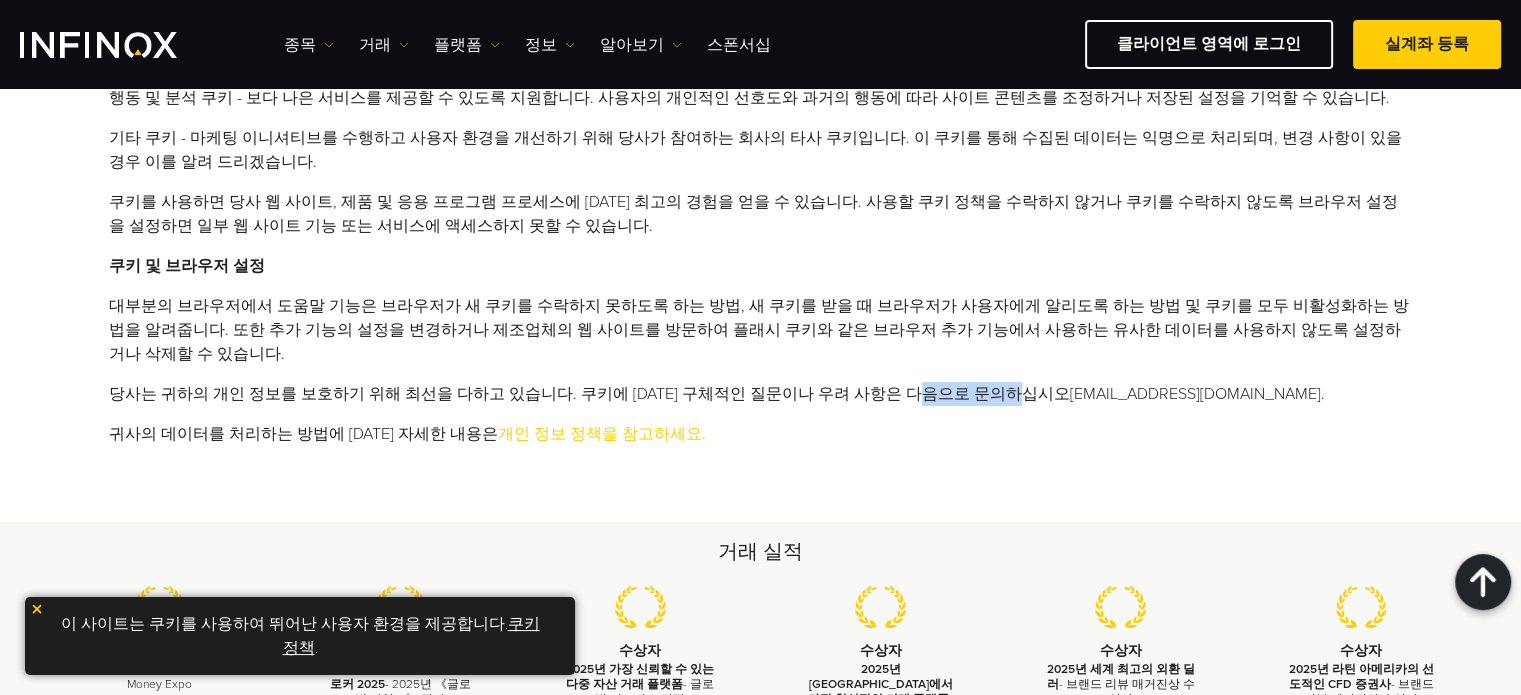 click on "대부분의 브라우저에서 도움말 기능은 브라우저가 새 쿠키를 수락하지 못하도록 하는 방법, 새 쿠키를 받을 때 브라우저가 사용자에게 알리도록 하는 방법 및 쿠키를 모두 비활성화하는 방법을 알려줍니다. 또한 추가 기능의 설정을 변경하거나 제조업체의 웹 사이트를 방문하여 플래시 쿠키와 같은 브라우저 추가 기능에서 사용하는 유사한 데이터를 사용하지 않도록 설정하거나 삭제할 수 있습니다.
당사는 귀하의 개인 정보를 보호하기 위해 최선을 다하고 있습니다. 쿠키에 대한 구체적인 질문이나 우려 사항은 다음으로 문의하십시오  support@infinox.com .
귀사의 데이터를 처리하는 방법에 대한 자세한 내용은" at bounding box center (761, 370) 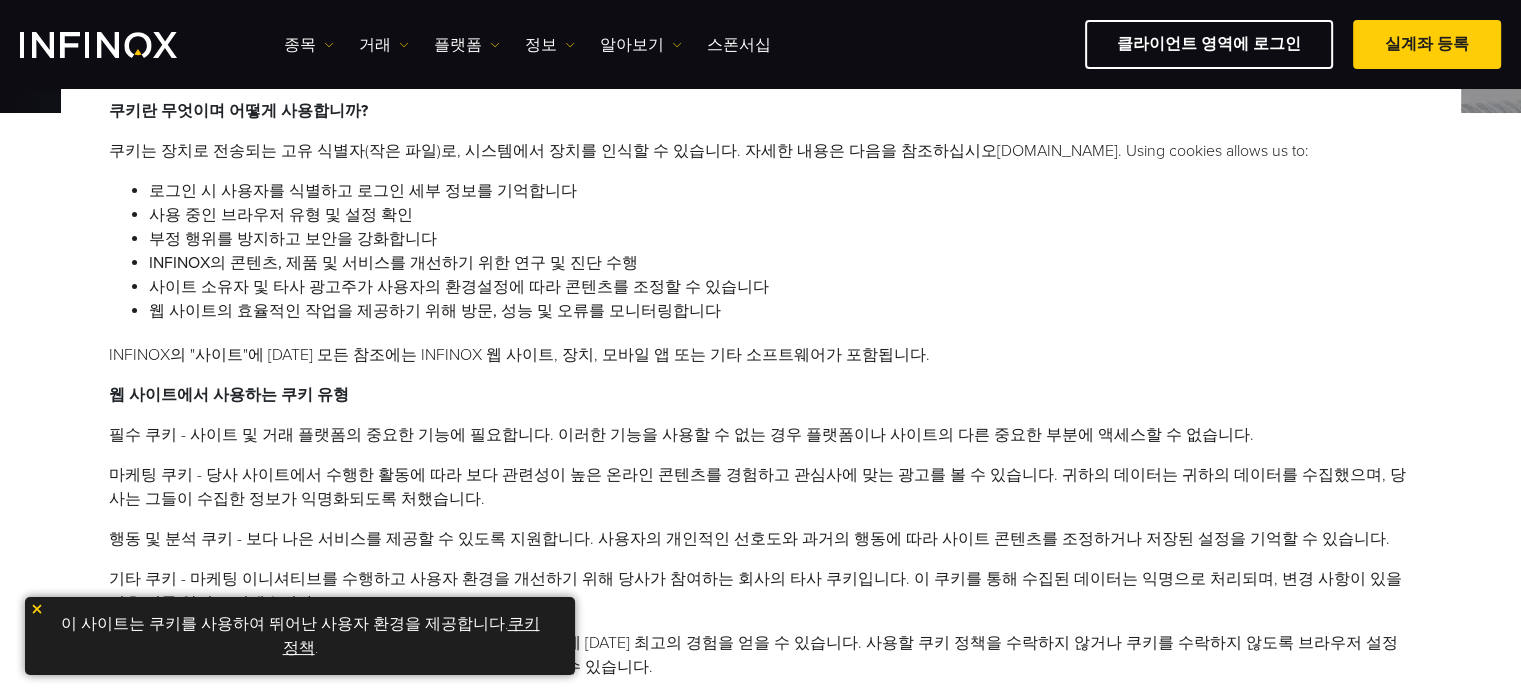 scroll, scrollTop: 600, scrollLeft: 0, axis: vertical 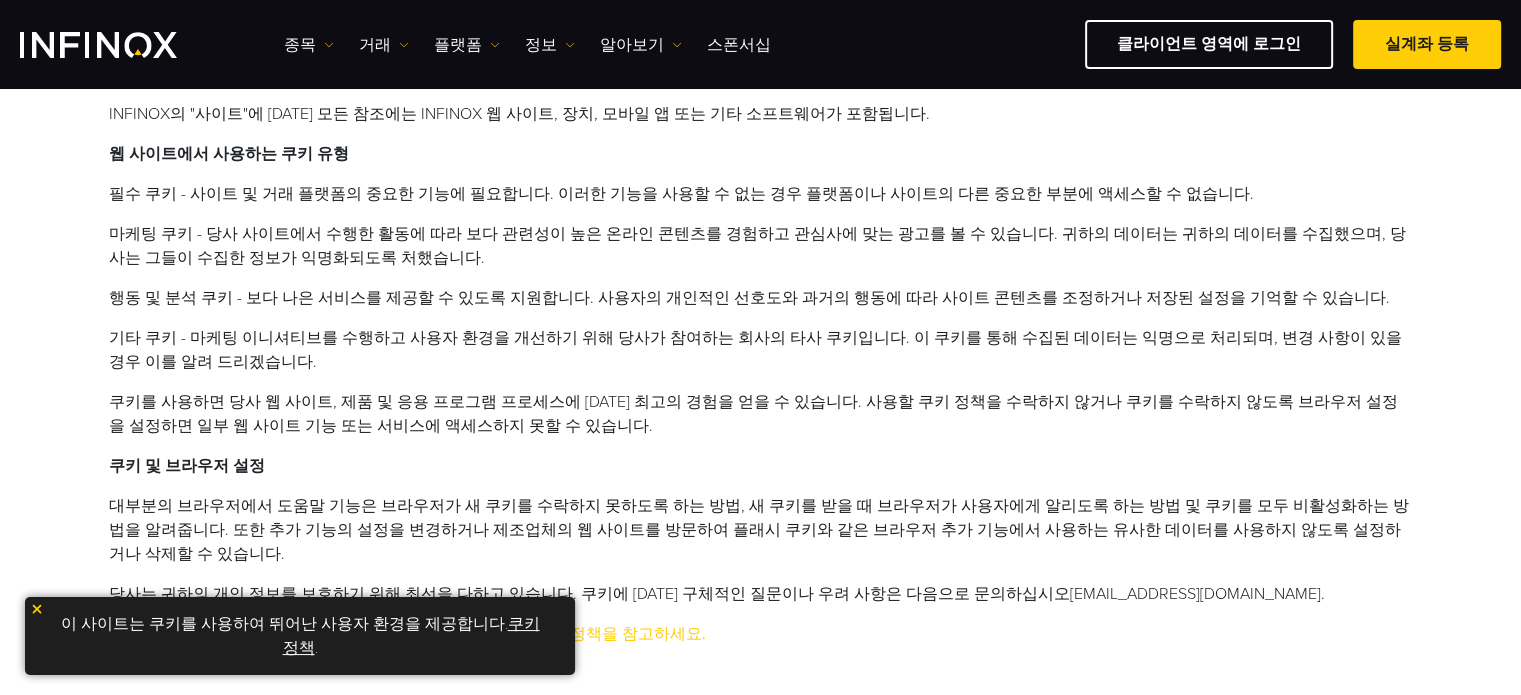 click on "쿠키를 사용하면 당사 웹 사이트, 제품 및 응용 프로그램 프로세스에 대한 최고의 경험을 얻을 수 있습니다. 사용할 쿠키 정책을 수락하지 않거나 쿠키를 수락하지 않도록 브라우저 설정을 설정하면 일부 웹 사이트 기능 또는 서비스에 액세스하지 못할 수 있습니다." at bounding box center [761, 414] 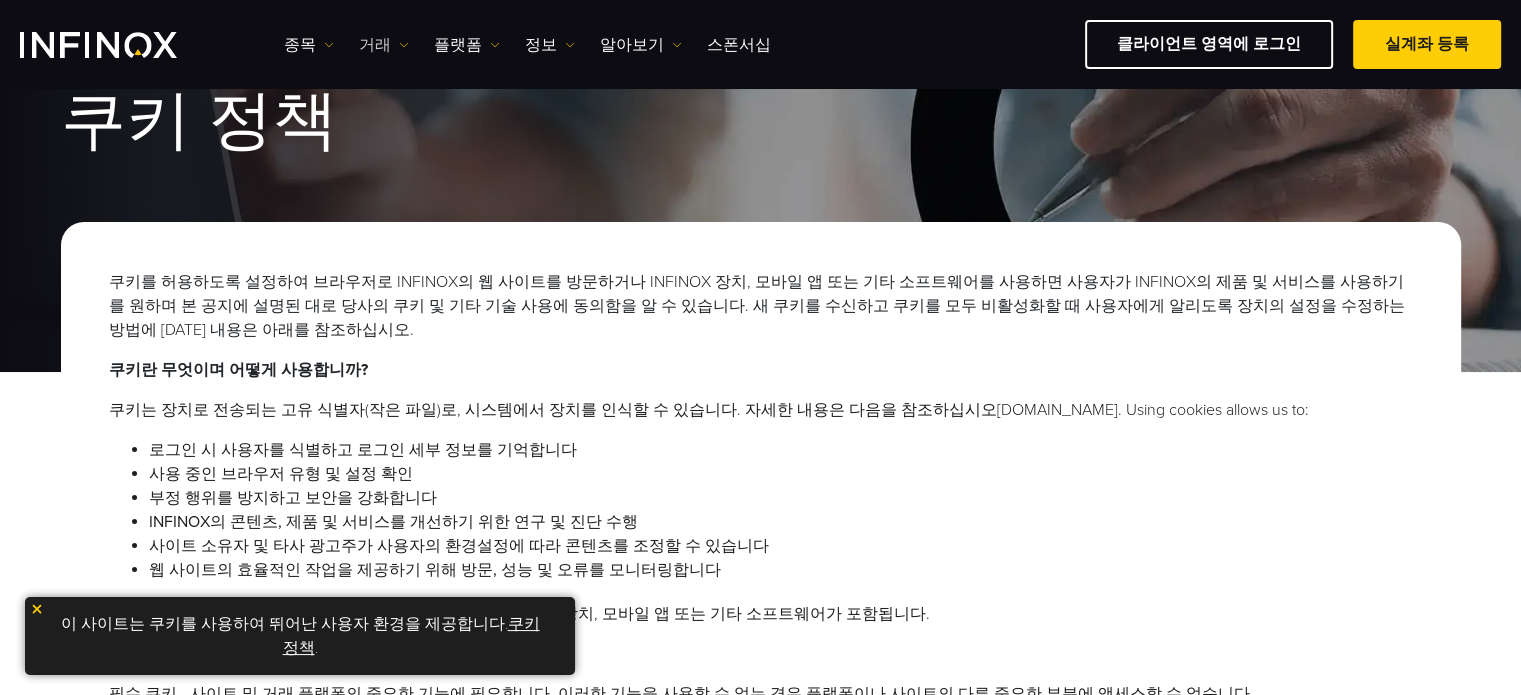 scroll, scrollTop: 0, scrollLeft: 0, axis: both 